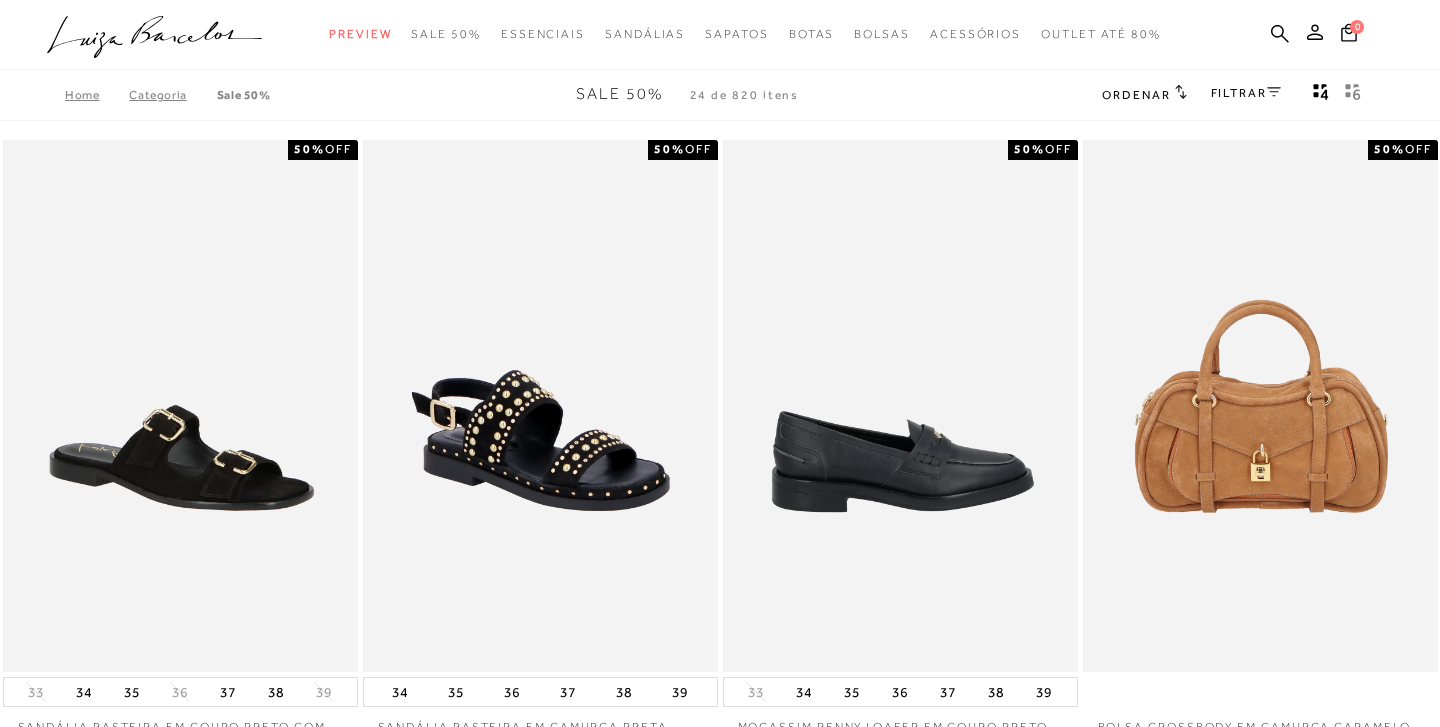 scroll, scrollTop: 0, scrollLeft: 0, axis: both 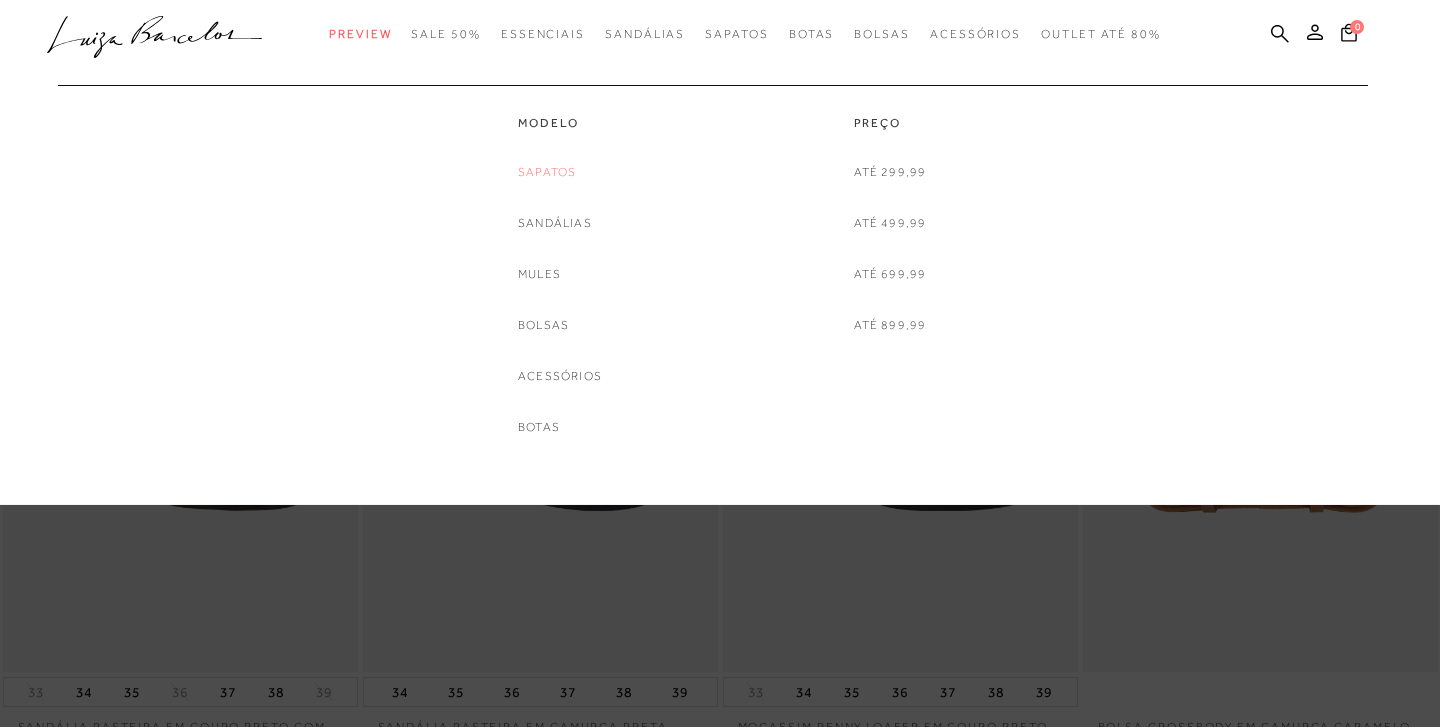 click on "Sapatos" at bounding box center [547, 172] 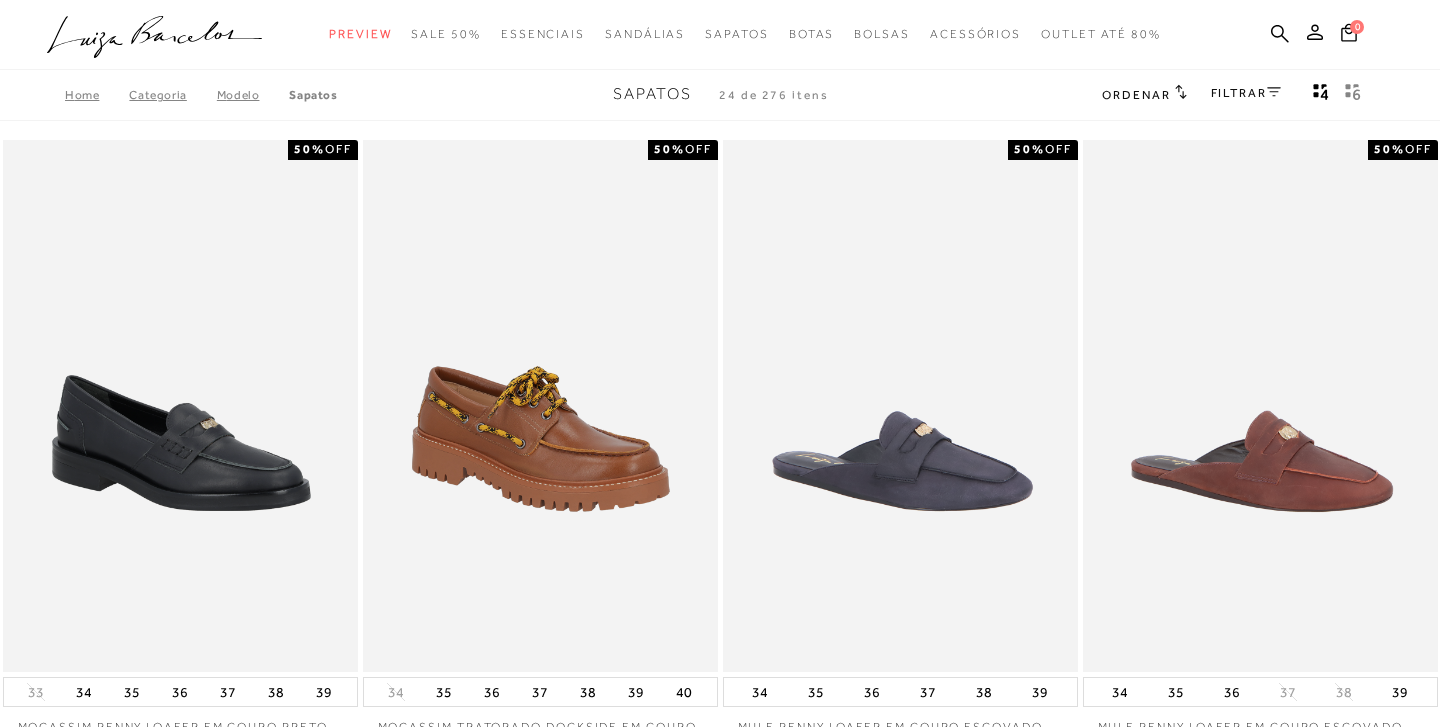 click on "Ordenar" at bounding box center [1136, 95] 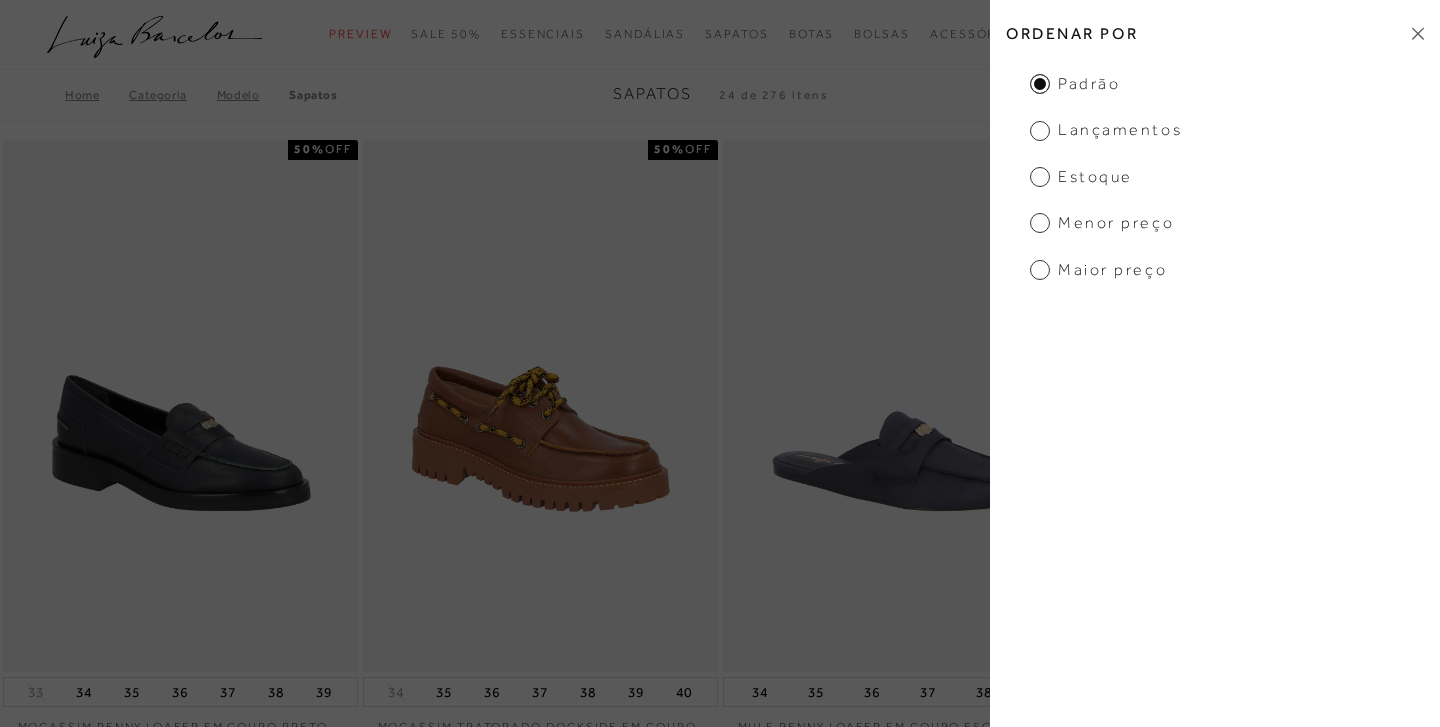click on "Menor preço" at bounding box center (1102, 223) 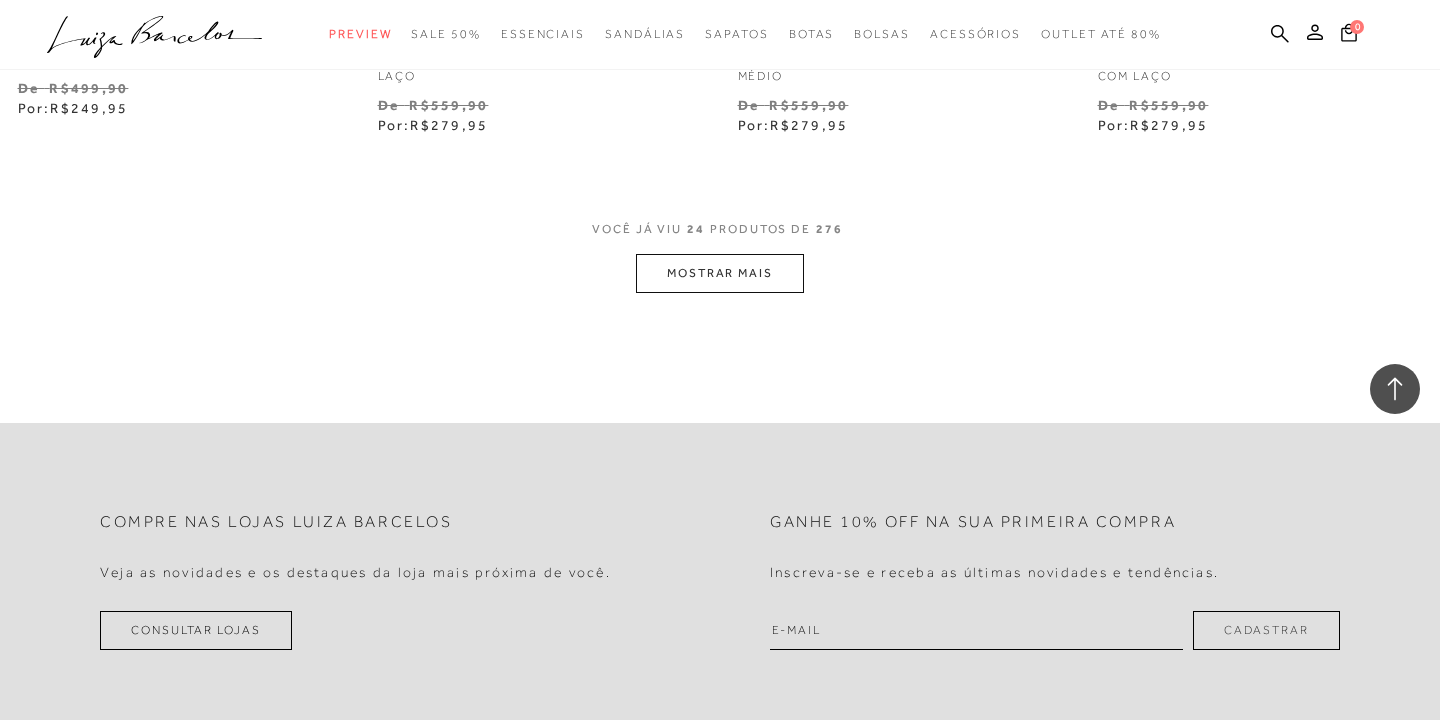 scroll, scrollTop: 8050, scrollLeft: 0, axis: vertical 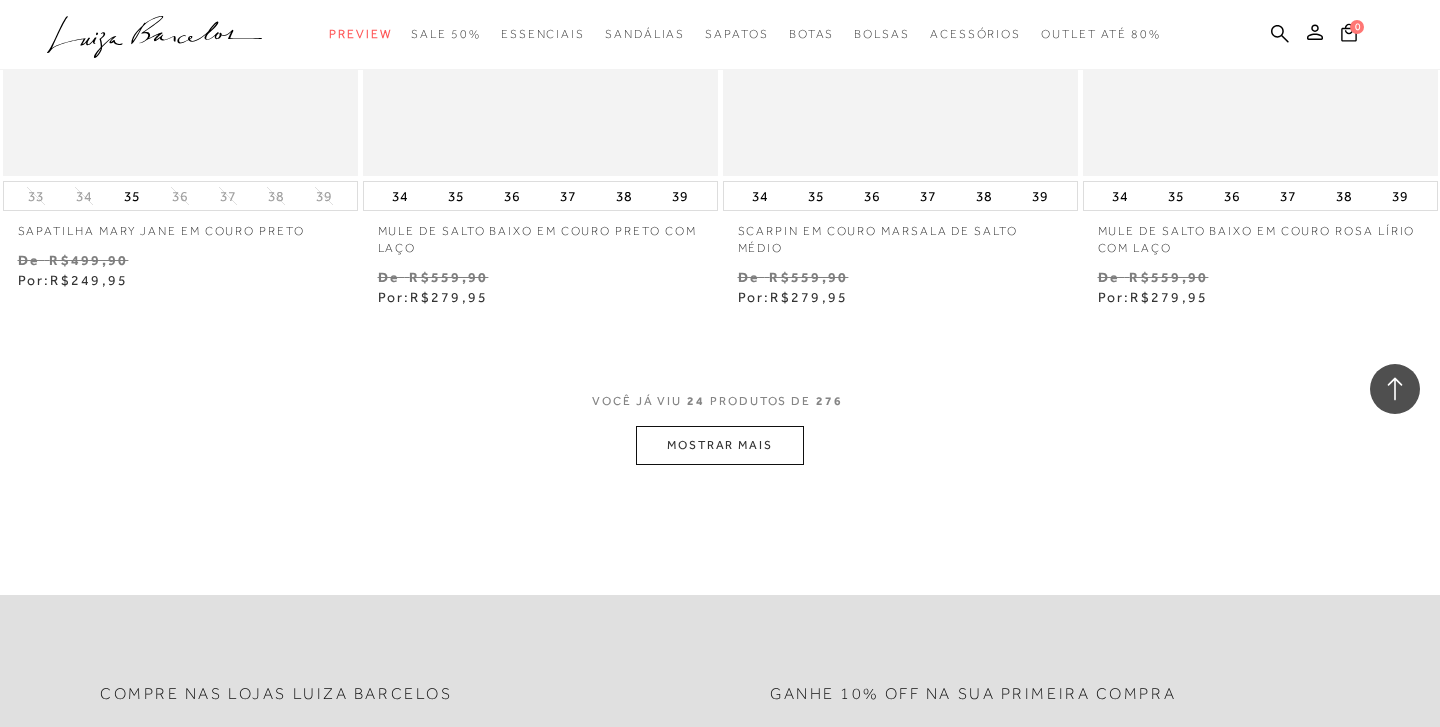 click on "MOSTRAR MAIS" at bounding box center (720, 445) 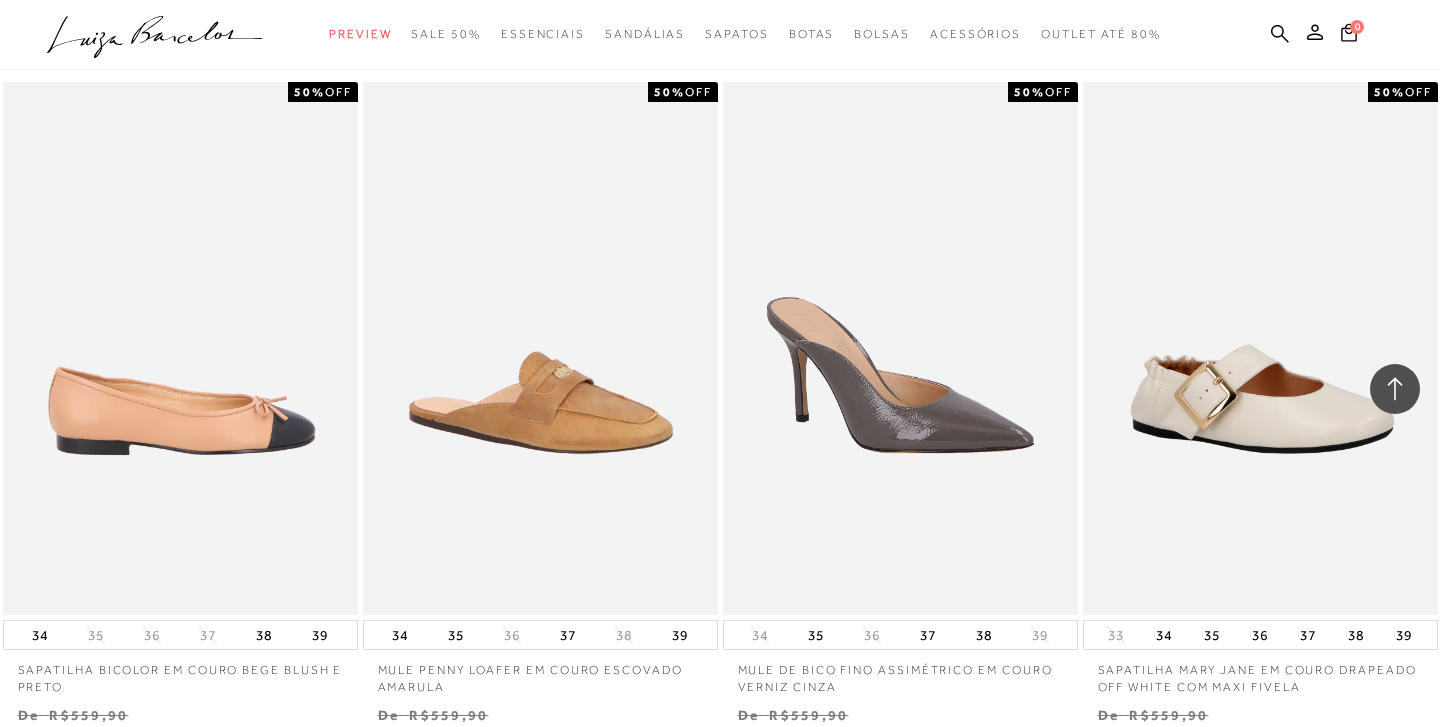 scroll, scrollTop: 8295, scrollLeft: 0, axis: vertical 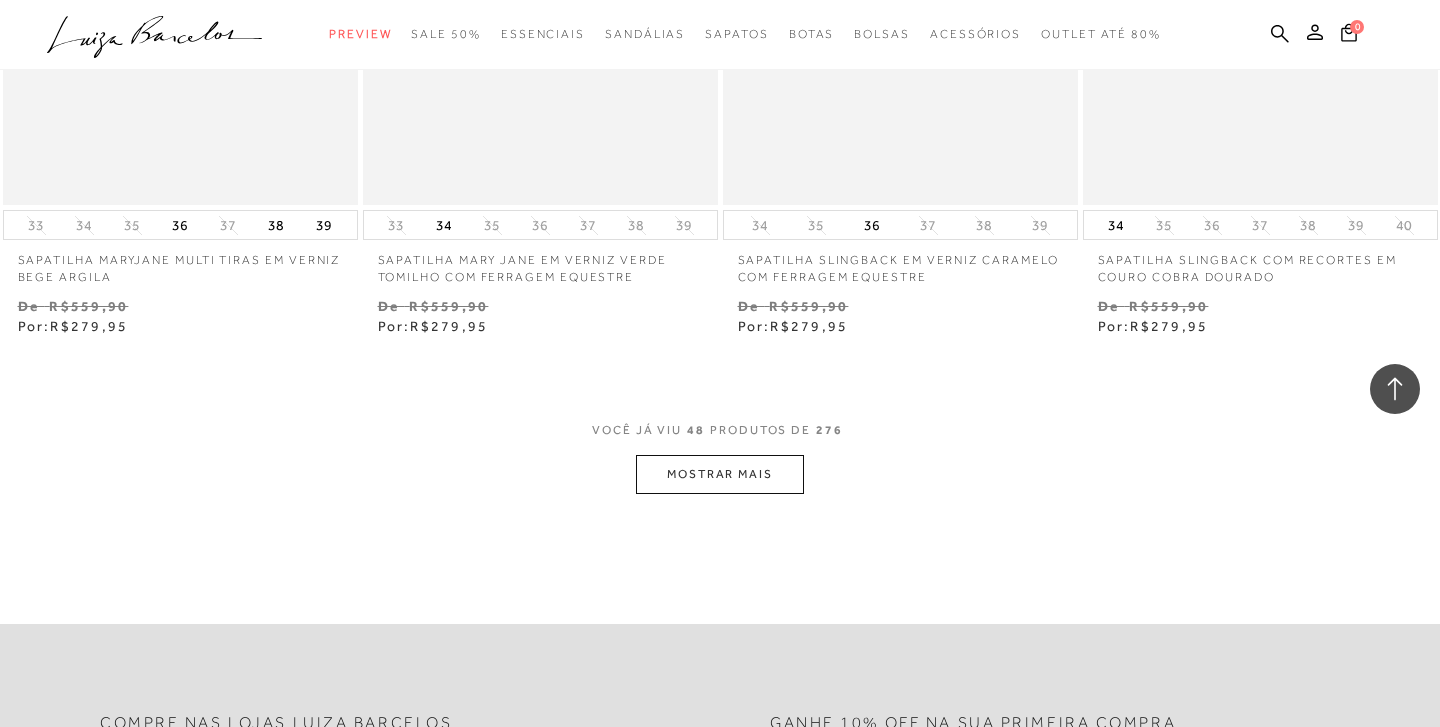 click on "MOSTRAR MAIS" at bounding box center (720, 474) 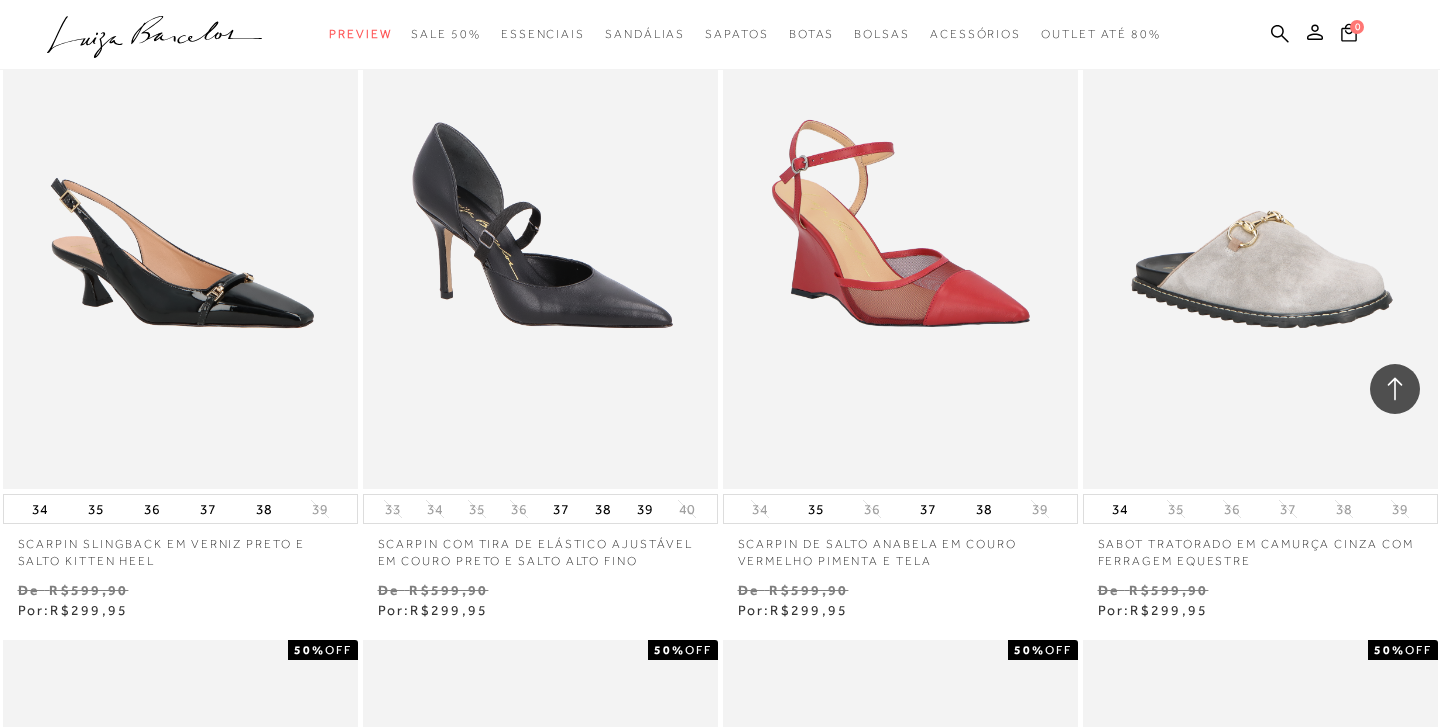 scroll, scrollTop: 14575, scrollLeft: 0, axis: vertical 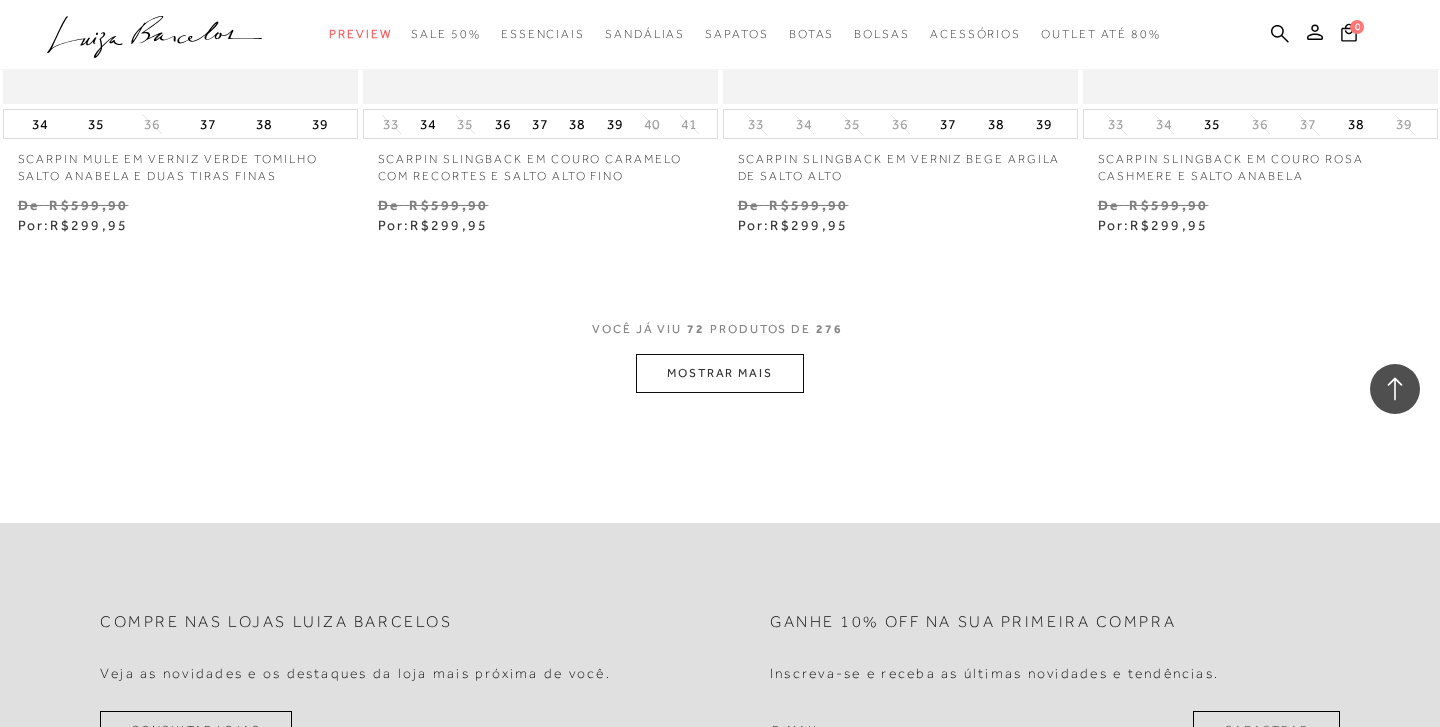 click on "MOSTRAR MAIS" at bounding box center [720, 373] 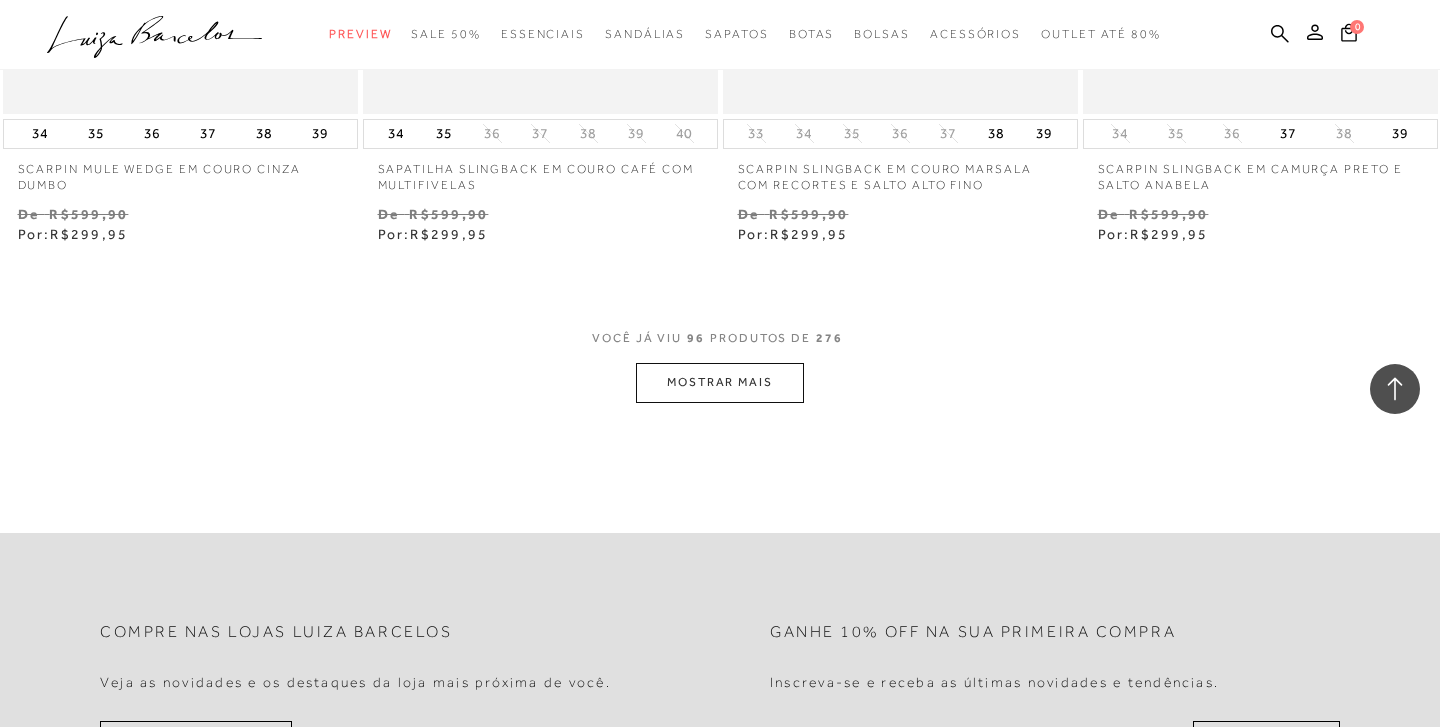 scroll, scrollTop: 20426, scrollLeft: 0, axis: vertical 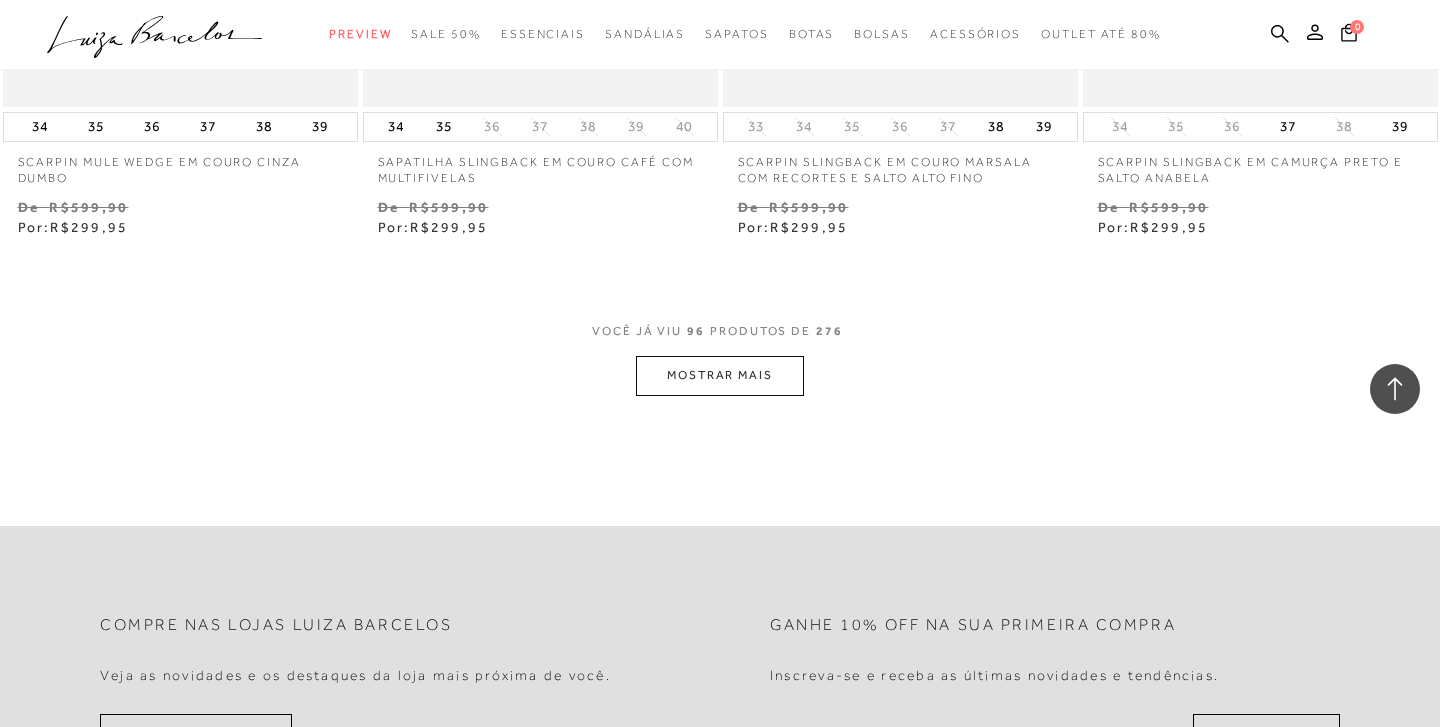 click on "MOSTRAR MAIS" at bounding box center [720, 375] 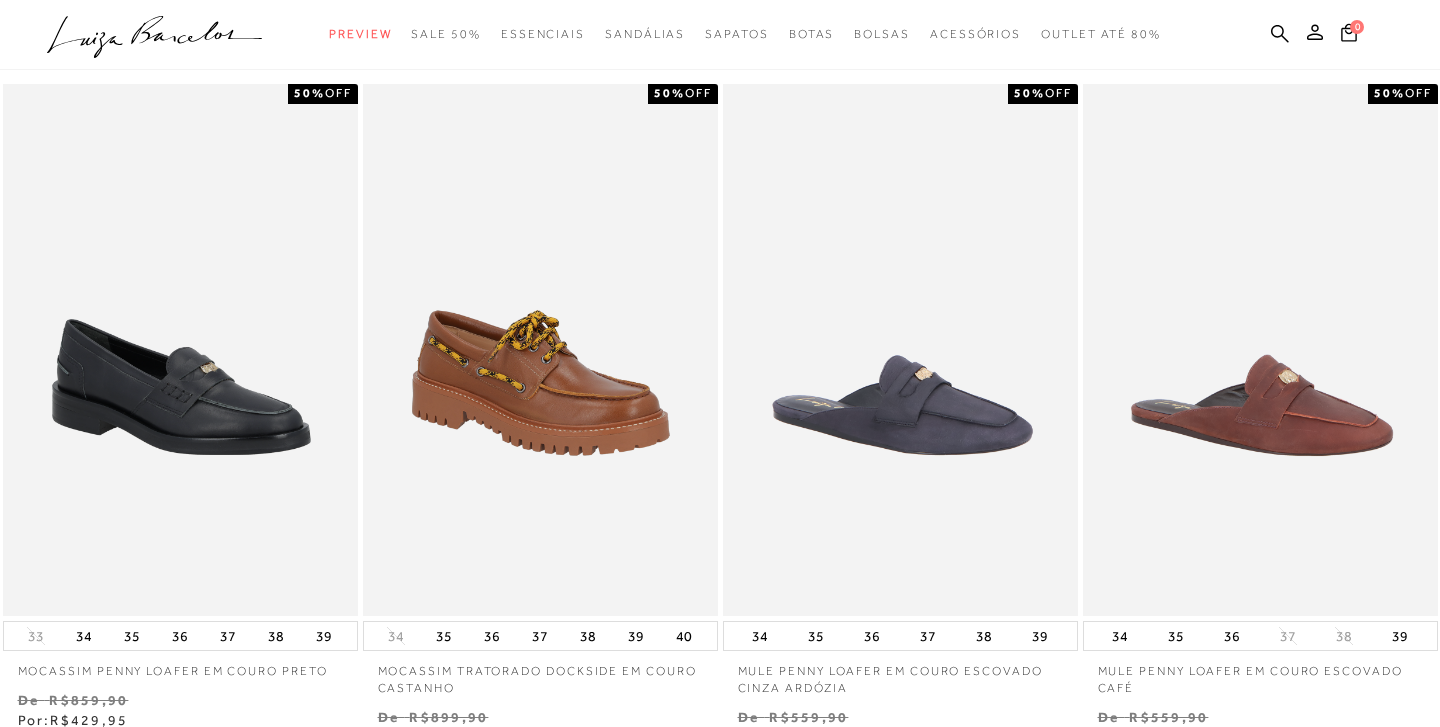 scroll, scrollTop: 0, scrollLeft: 0, axis: both 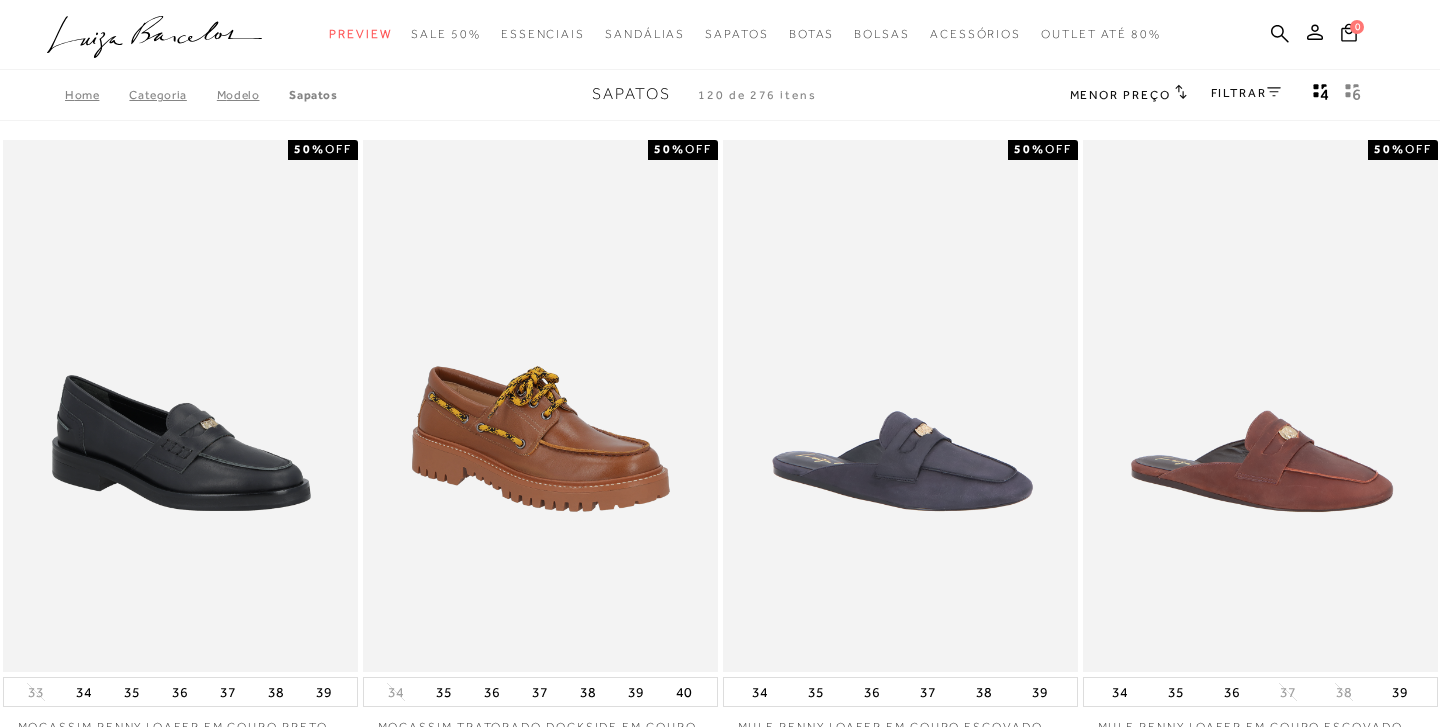 click on "FILTRAR" at bounding box center [1246, 93] 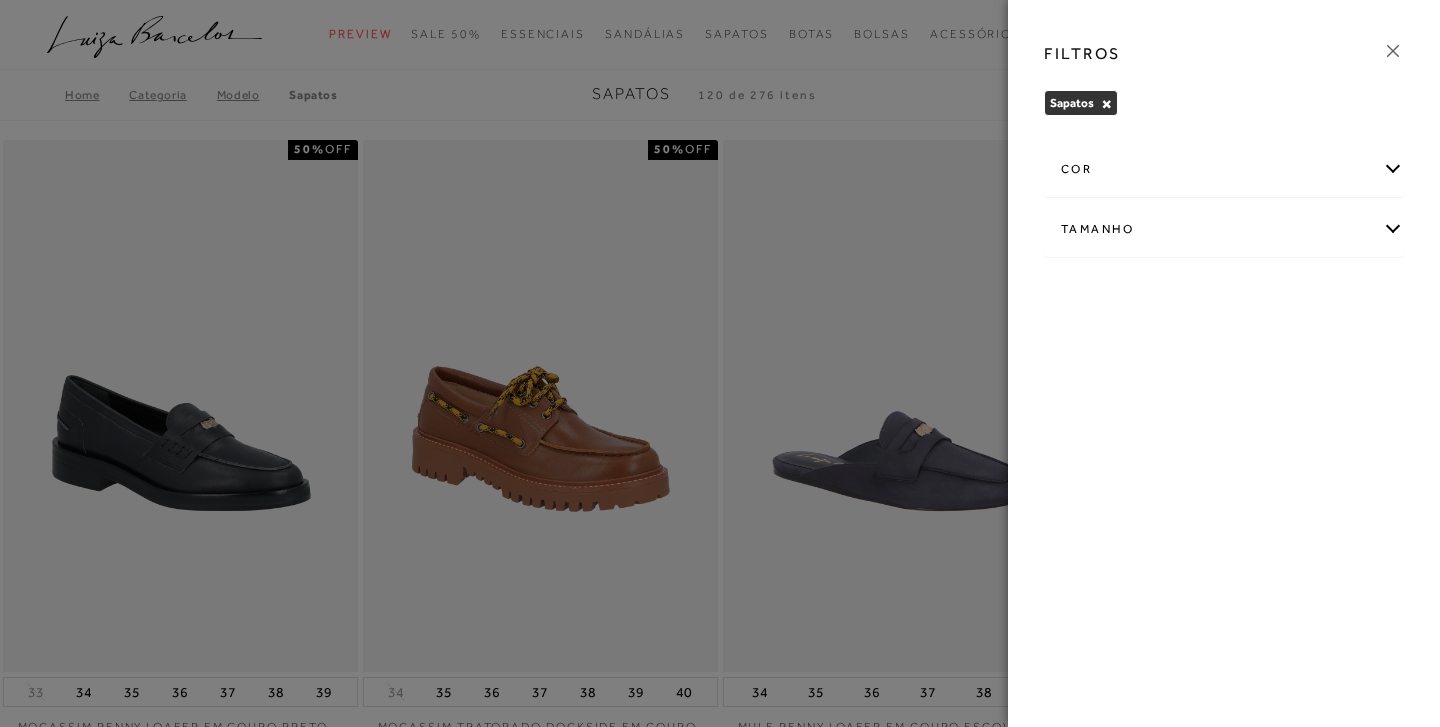 click at bounding box center (720, 363) 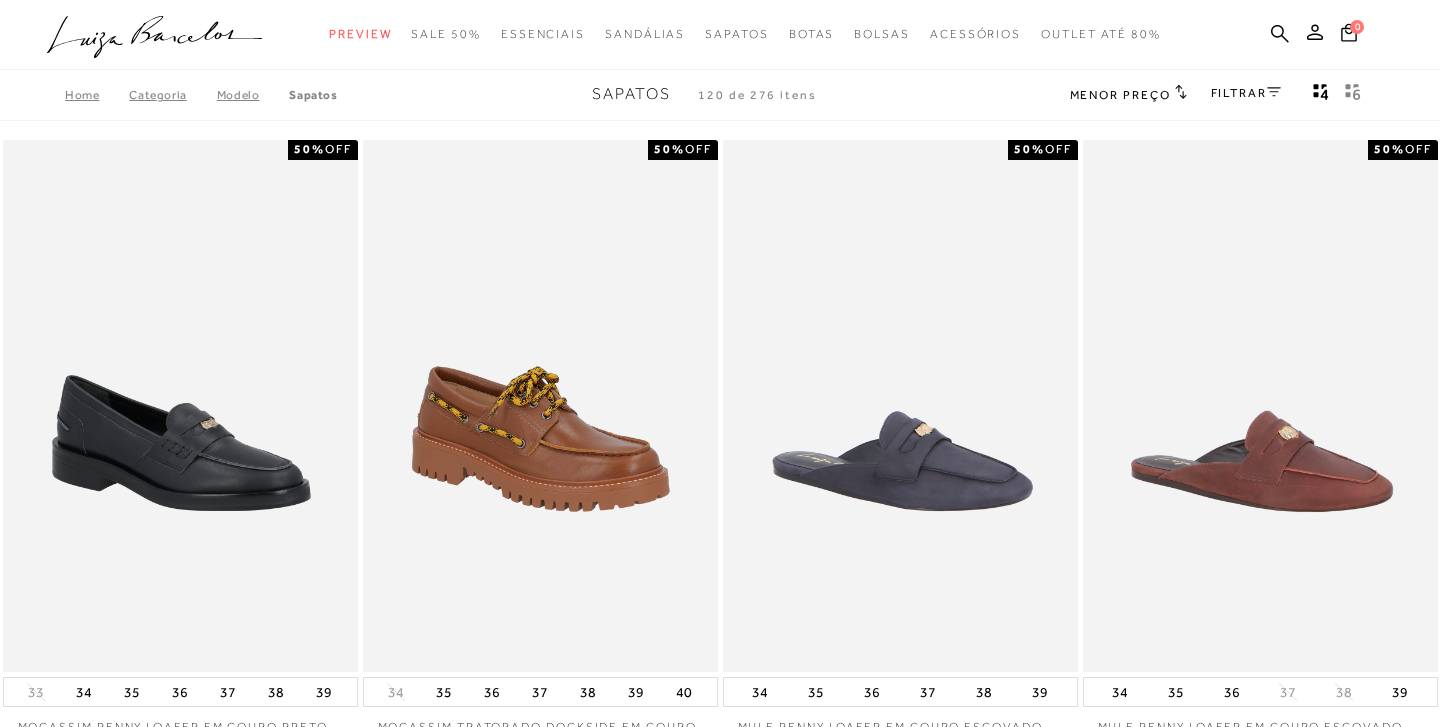 click on "Modelo" at bounding box center [253, 95] 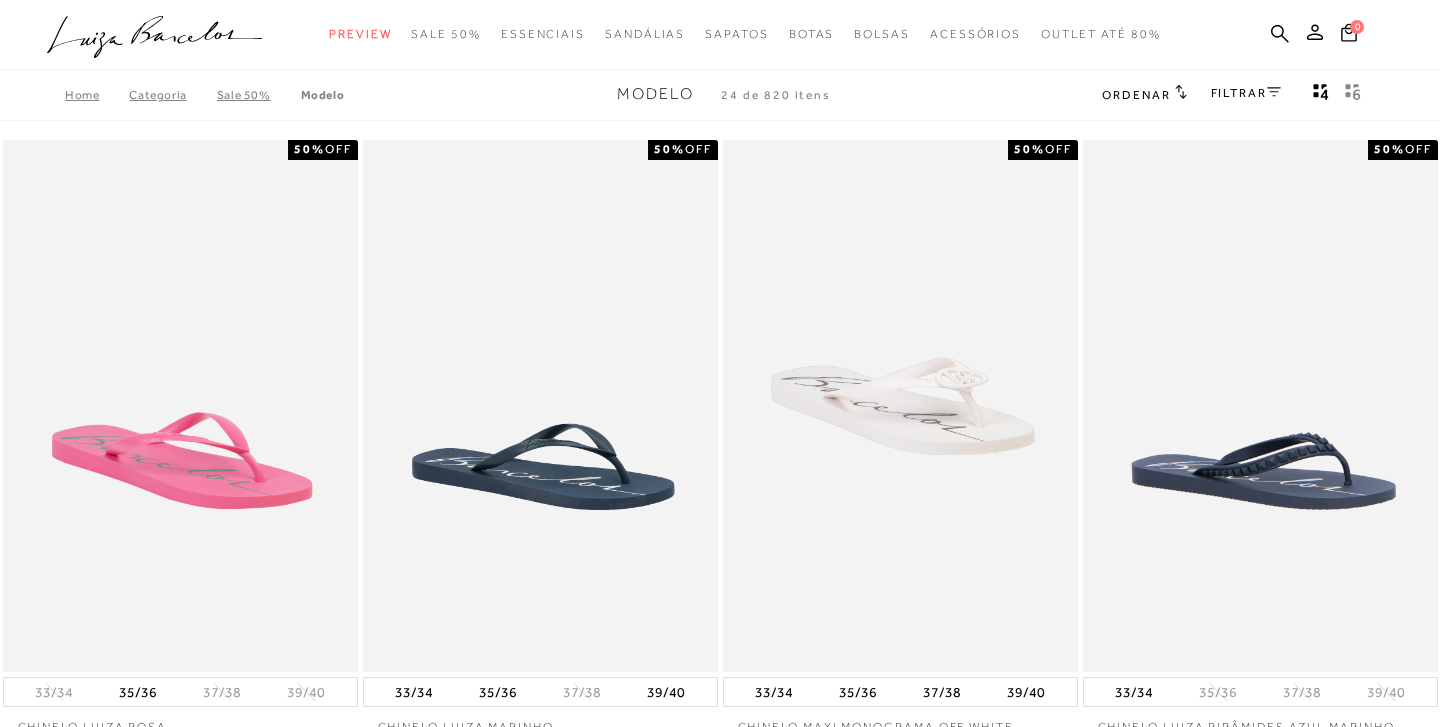click on "Categoria" at bounding box center [172, 95] 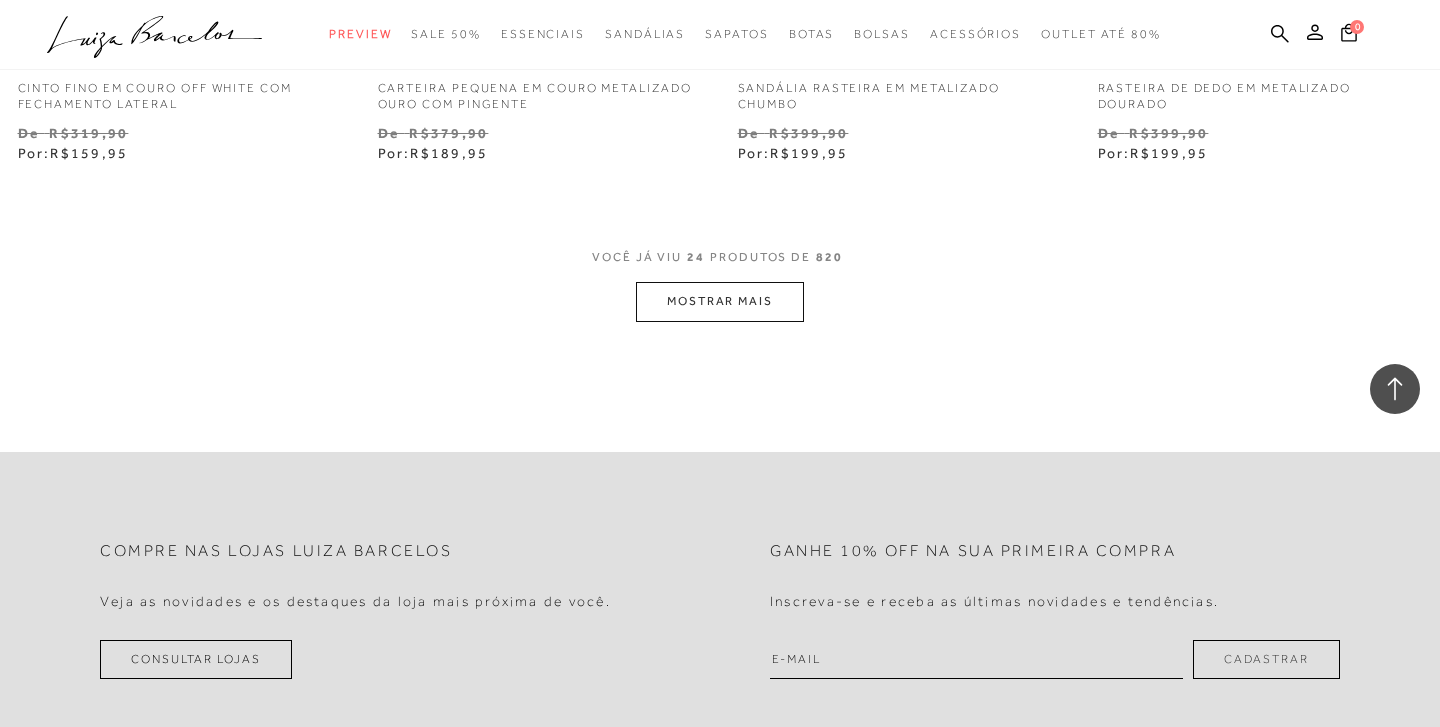 scroll, scrollTop: 4045, scrollLeft: 0, axis: vertical 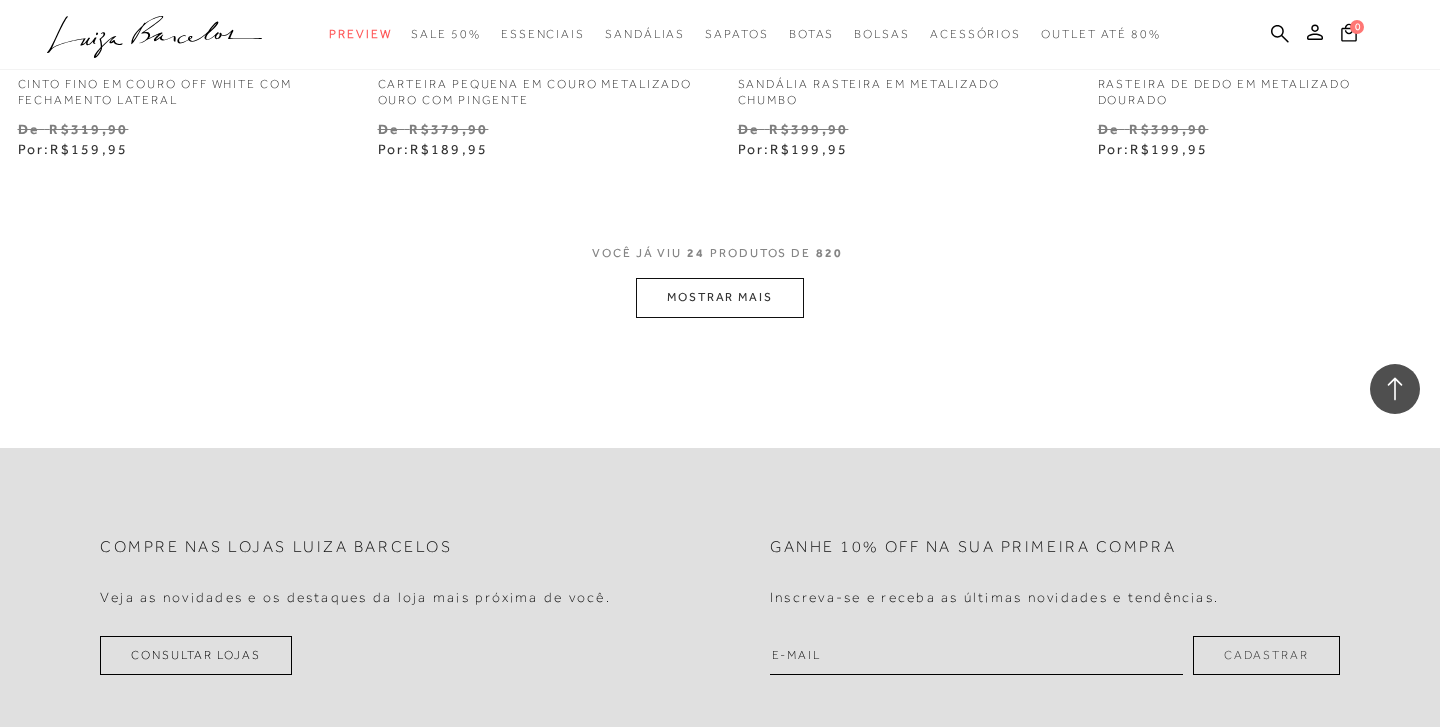 click on "MOSTRAR MAIS" at bounding box center [720, 297] 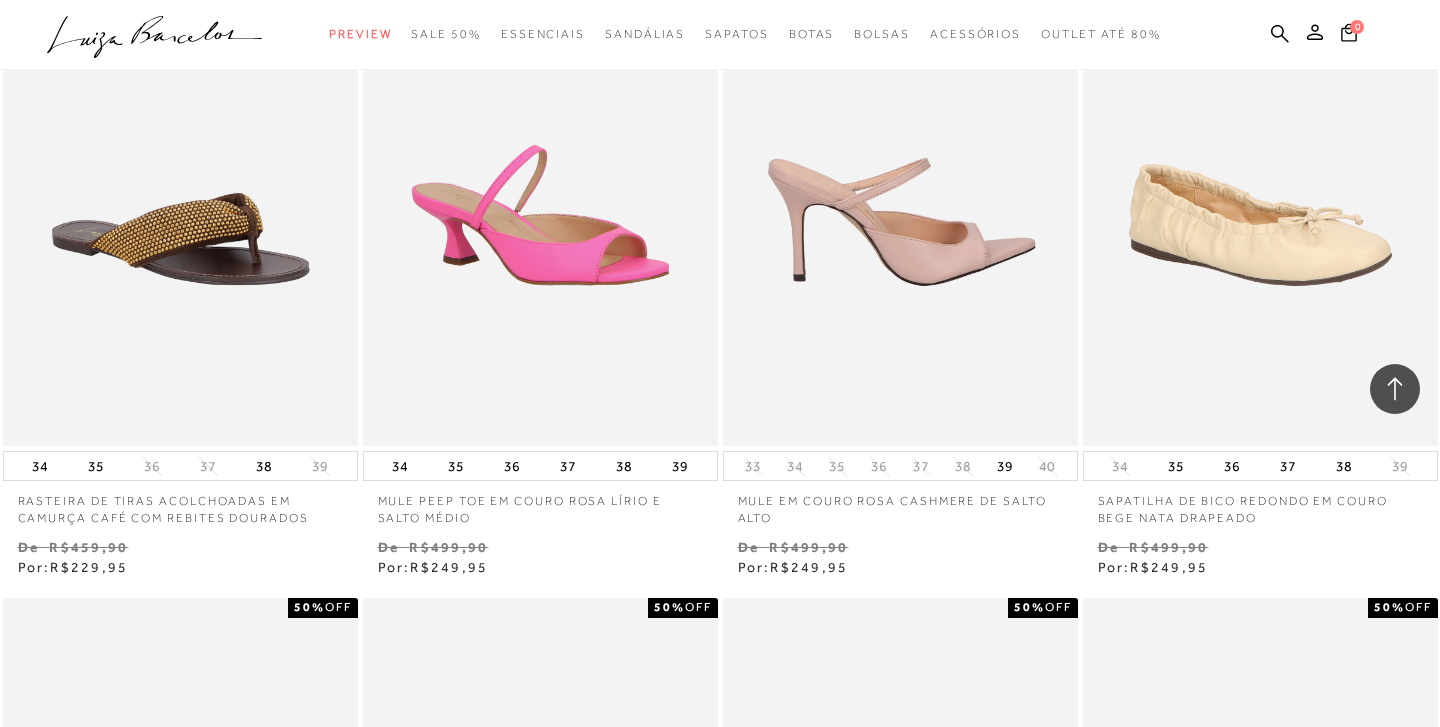 scroll, scrollTop: 6421, scrollLeft: 0, axis: vertical 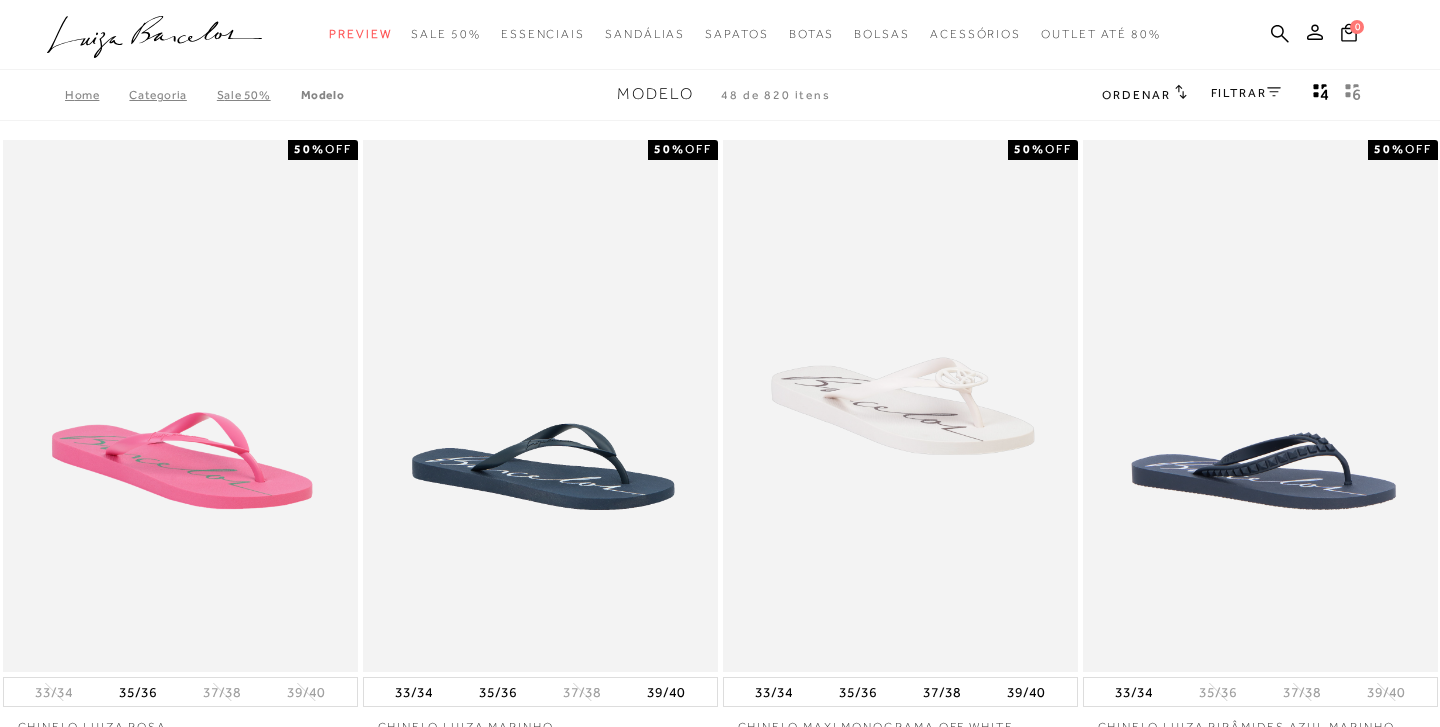 click on "Categoria" at bounding box center (172, 95) 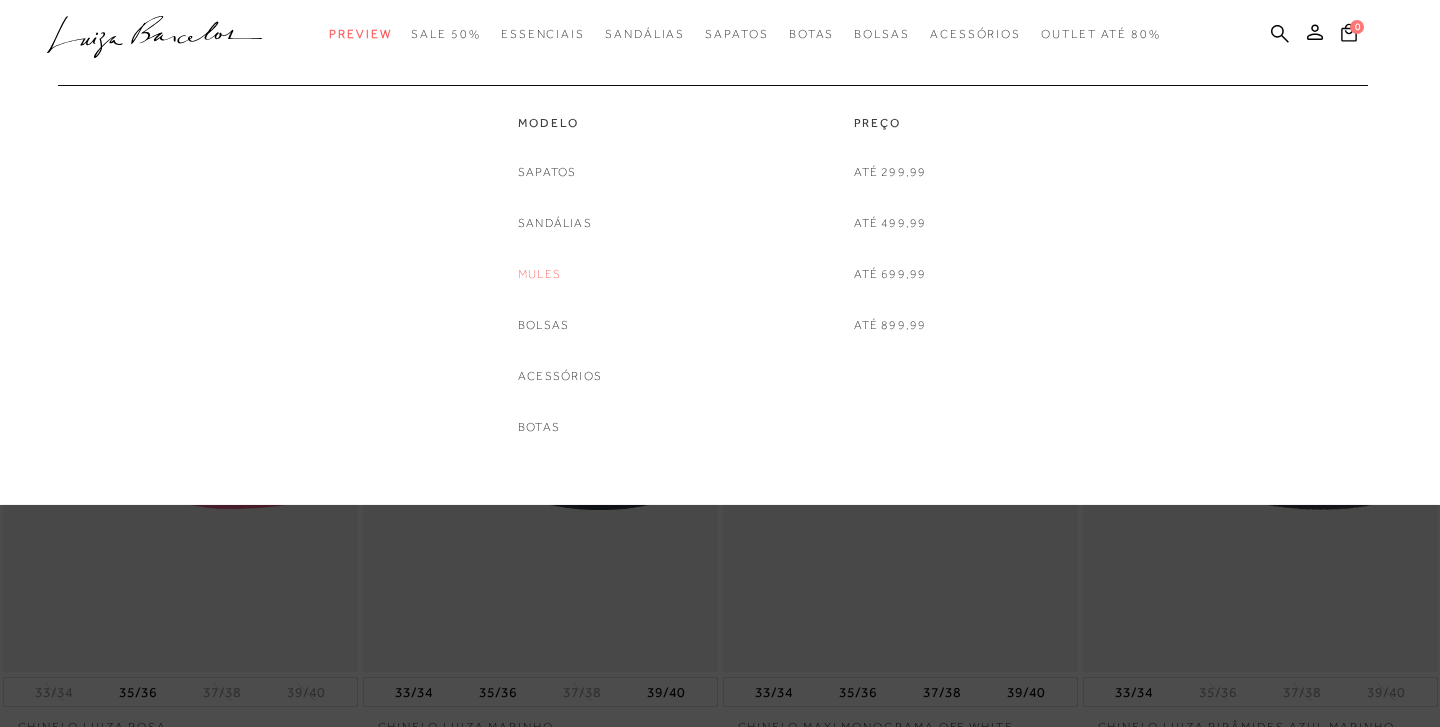 click on "Mules" at bounding box center (539, 274) 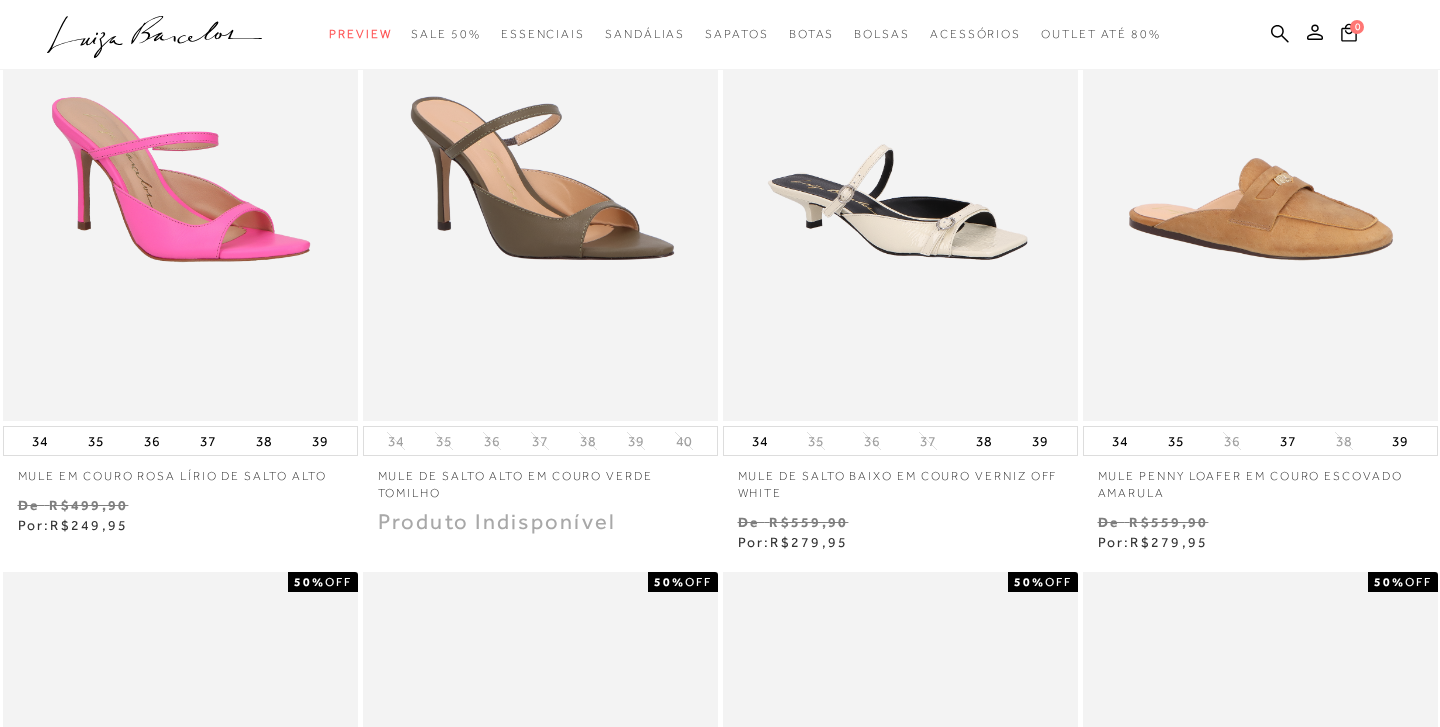 scroll, scrollTop: 0, scrollLeft: 0, axis: both 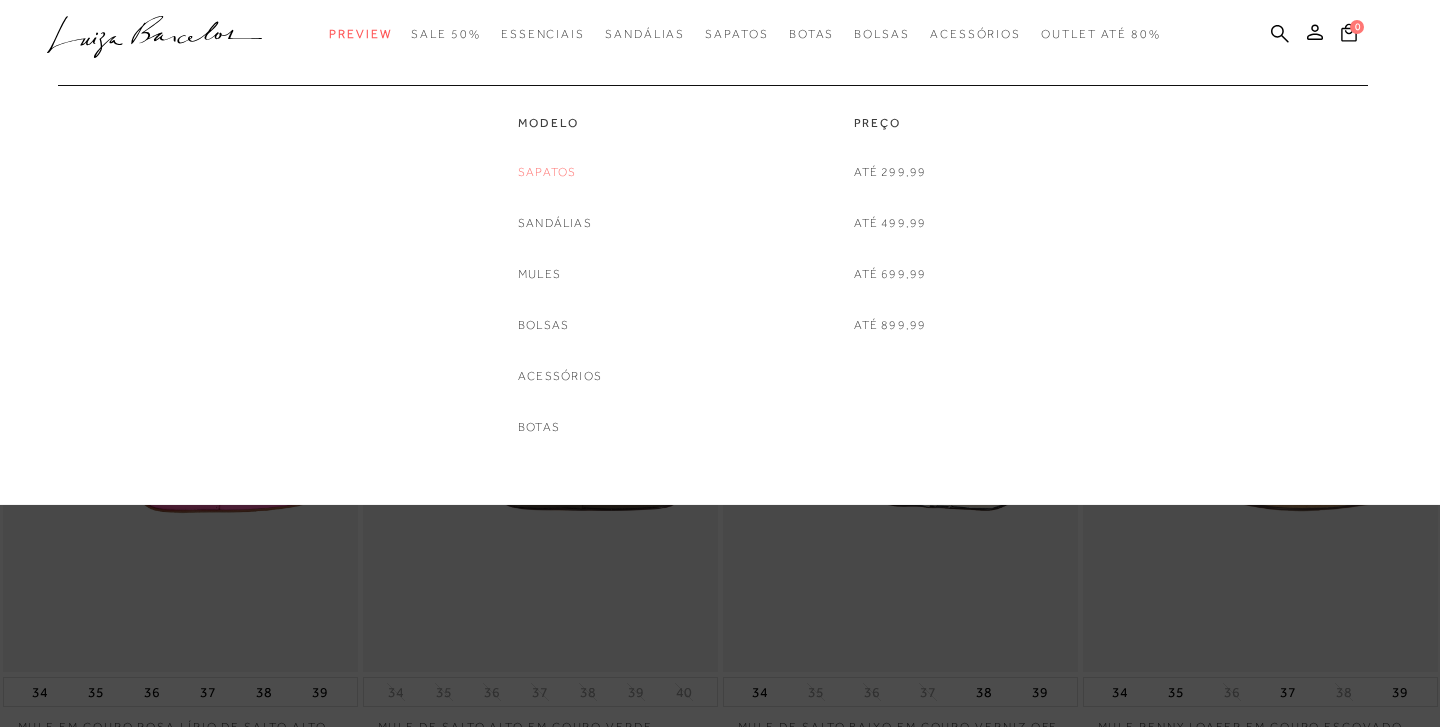 click on "Sapatos" at bounding box center (547, 172) 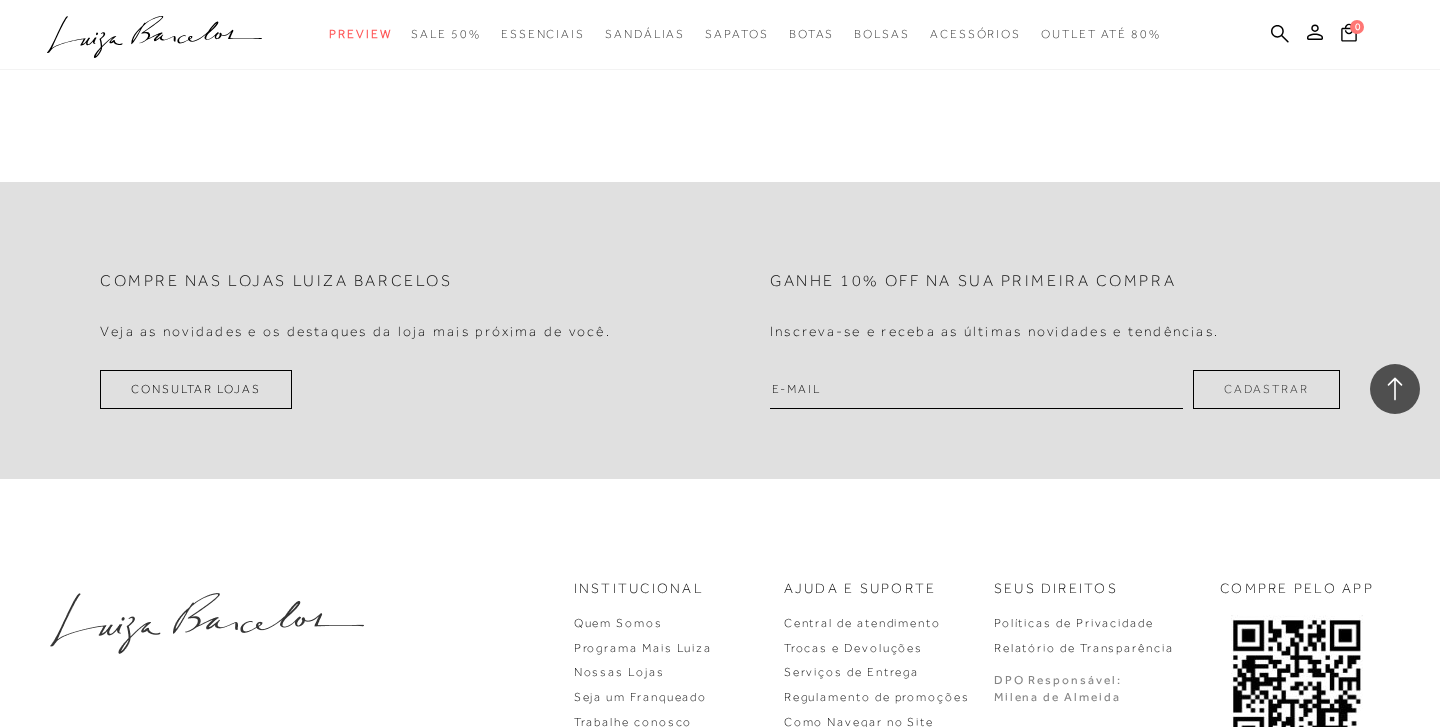 scroll, scrollTop: 4095, scrollLeft: 0, axis: vertical 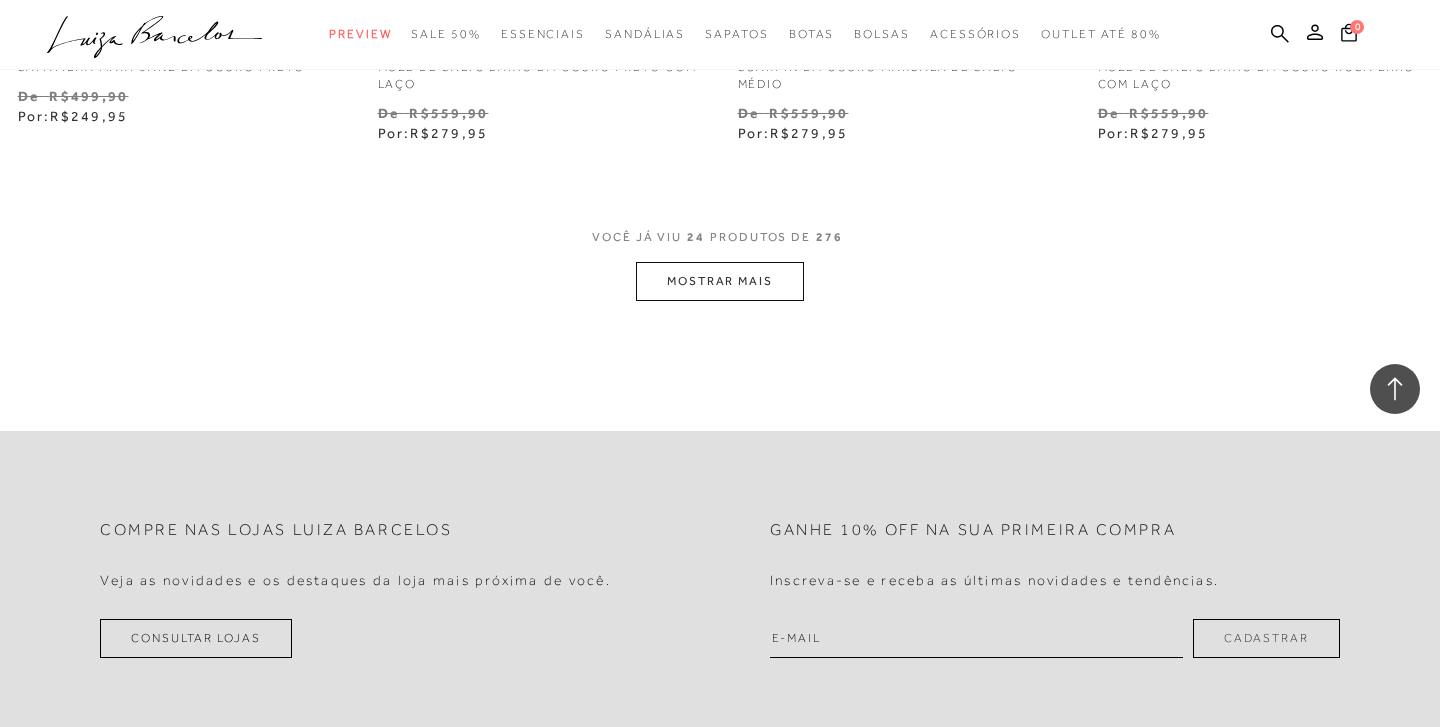 click on "MOSTRAR MAIS" at bounding box center (720, 281) 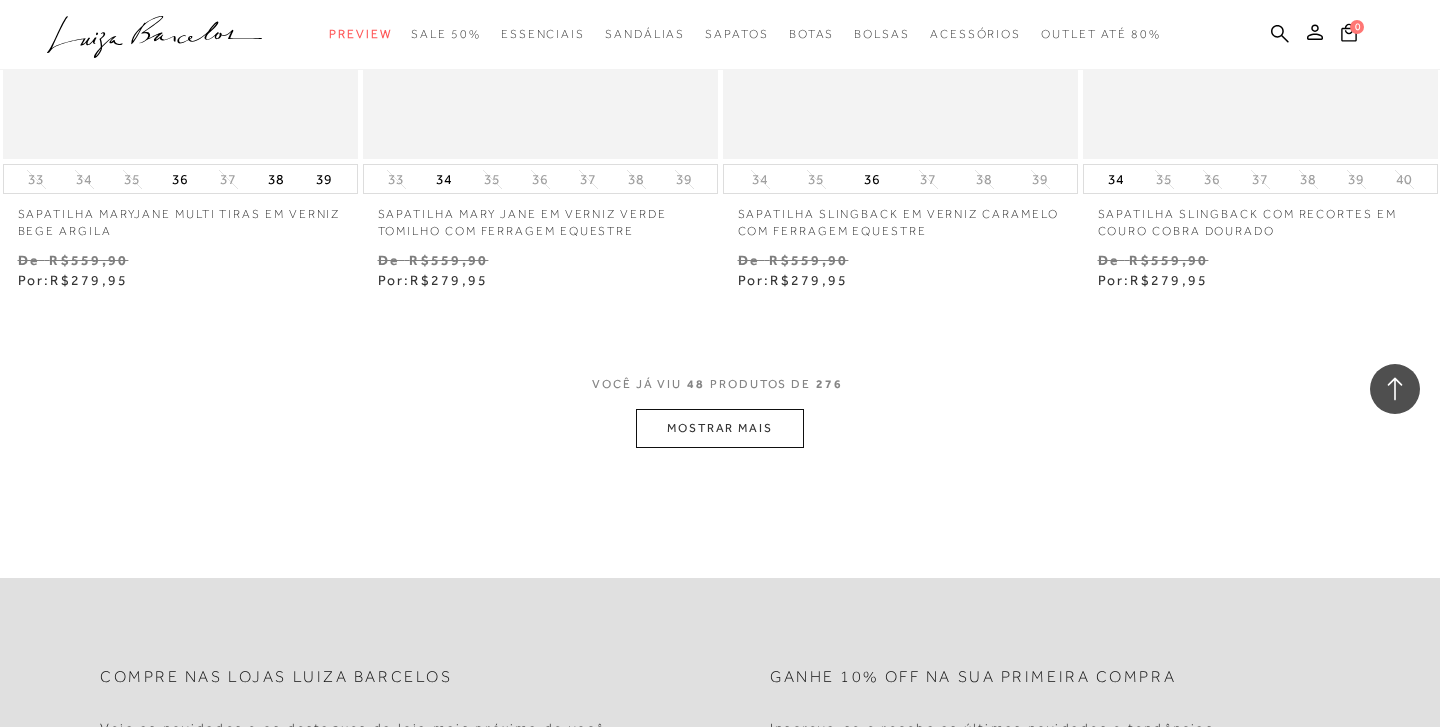 scroll, scrollTop: 8057, scrollLeft: 0, axis: vertical 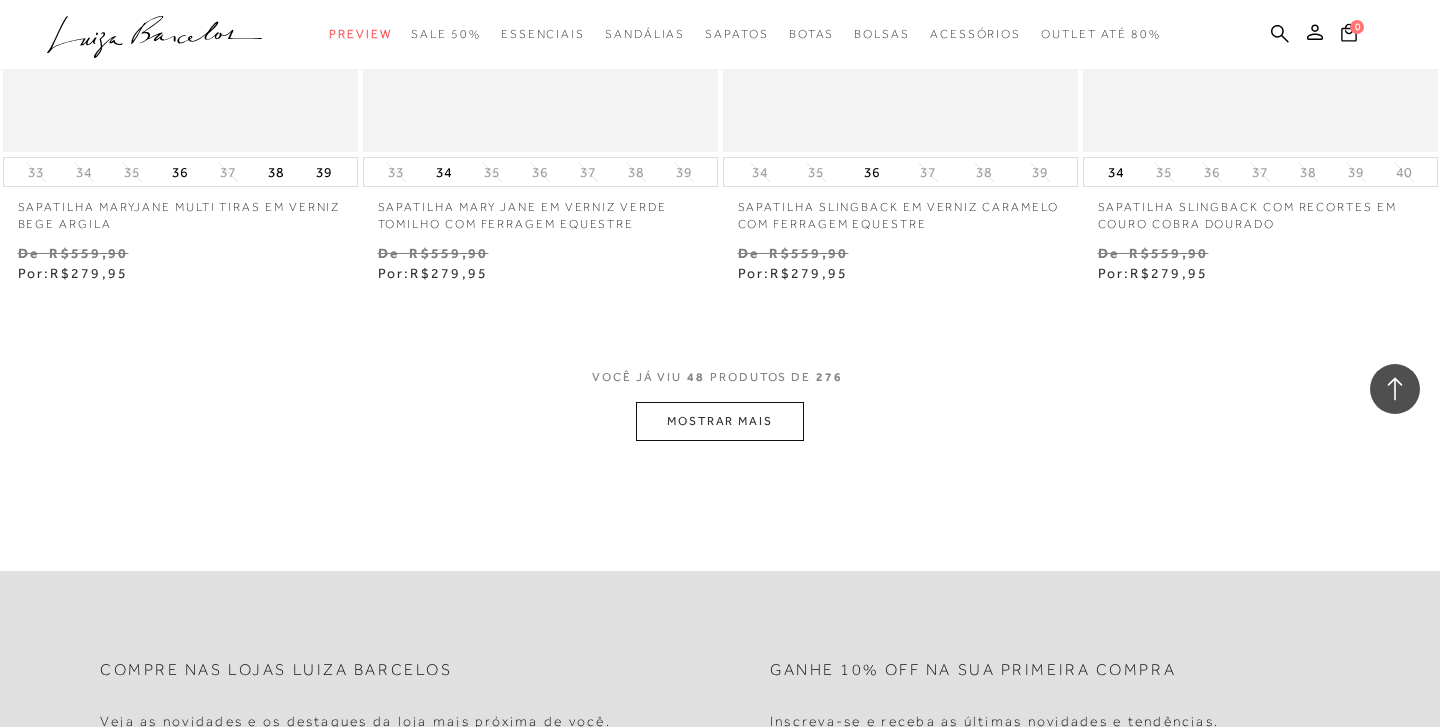 click on "MOSTRAR MAIS" at bounding box center [720, 421] 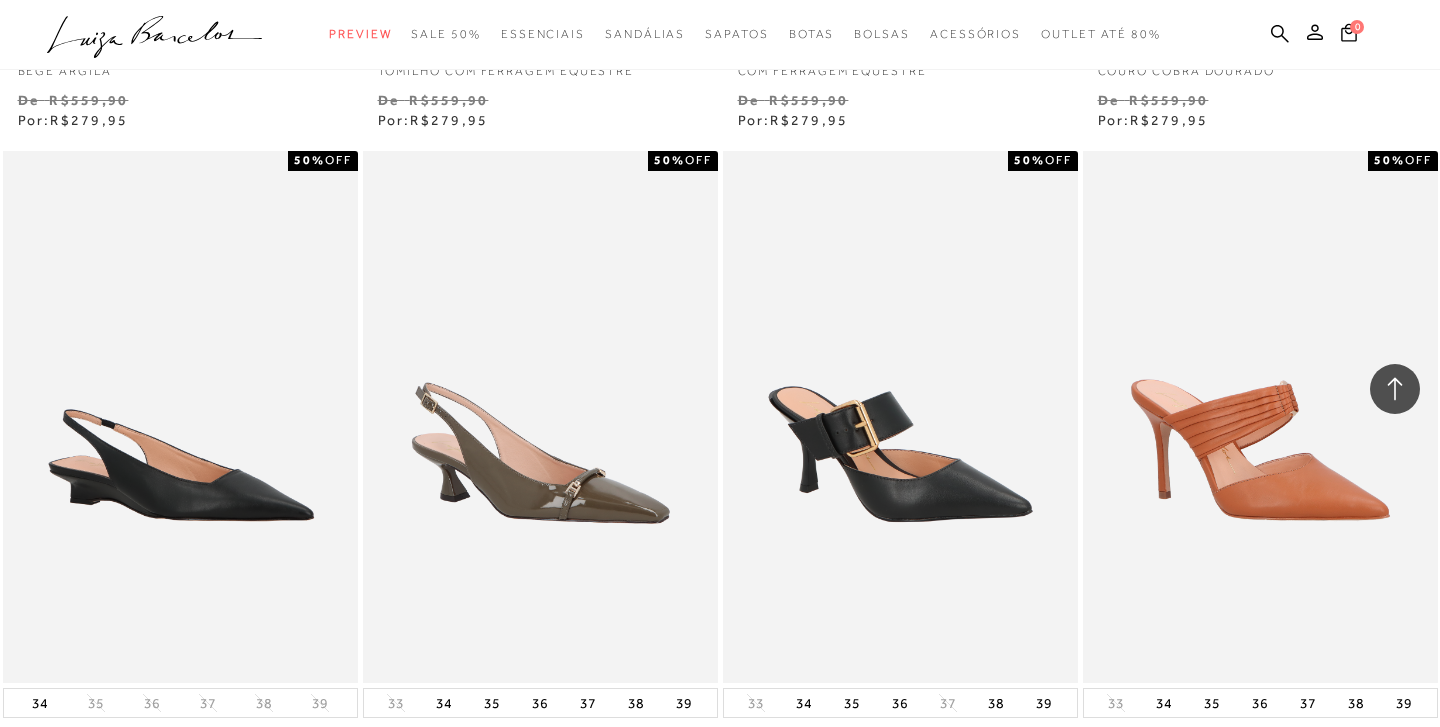 scroll, scrollTop: 8211, scrollLeft: 0, axis: vertical 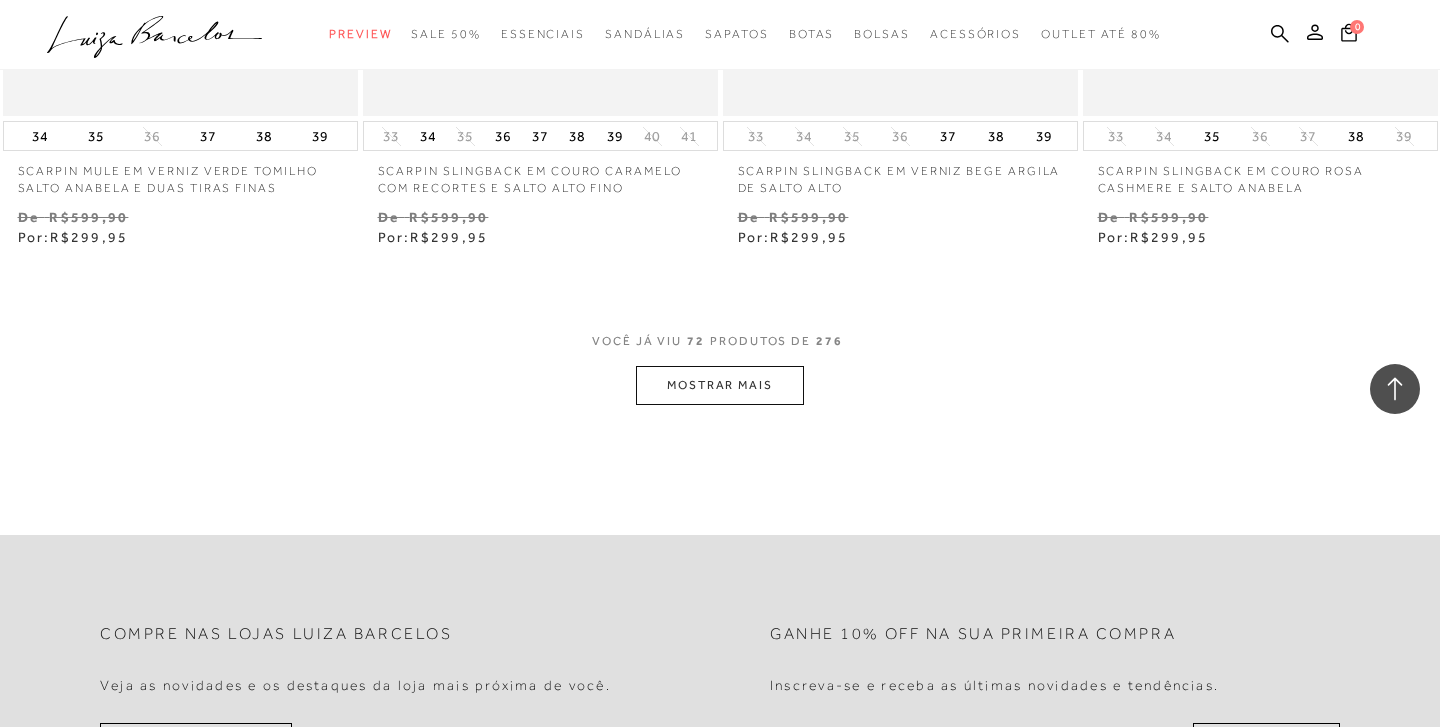 click on "MOSTRAR MAIS" at bounding box center (720, 385) 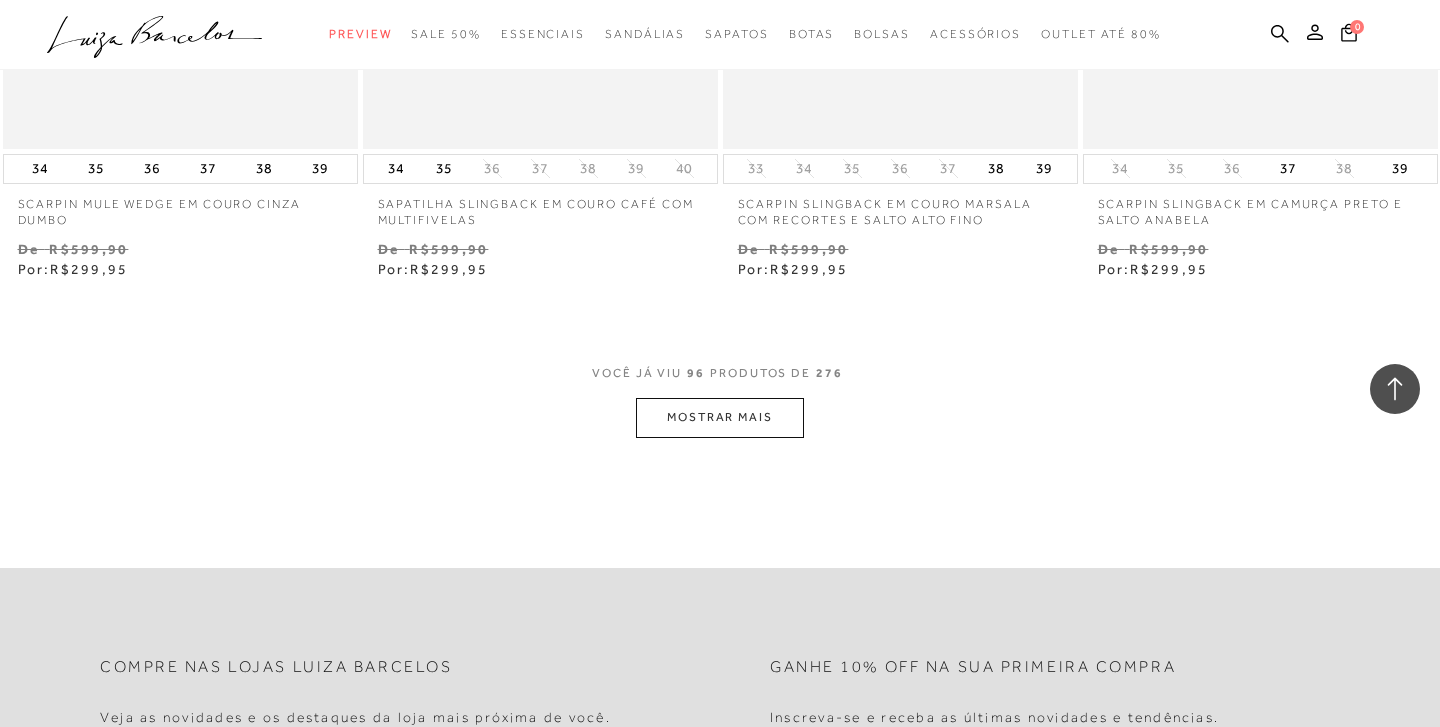 scroll, scrollTop: 16269, scrollLeft: 0, axis: vertical 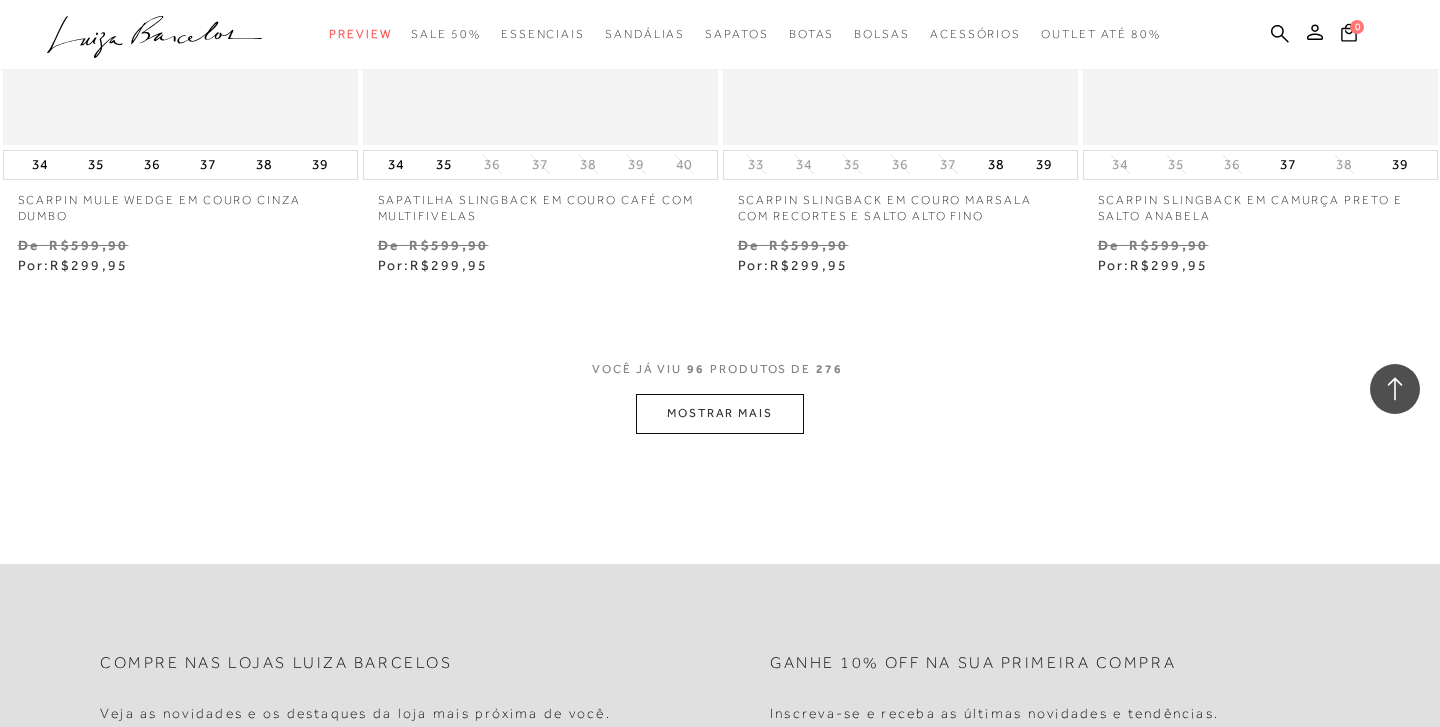 click on "MOSTRAR MAIS" at bounding box center (720, 413) 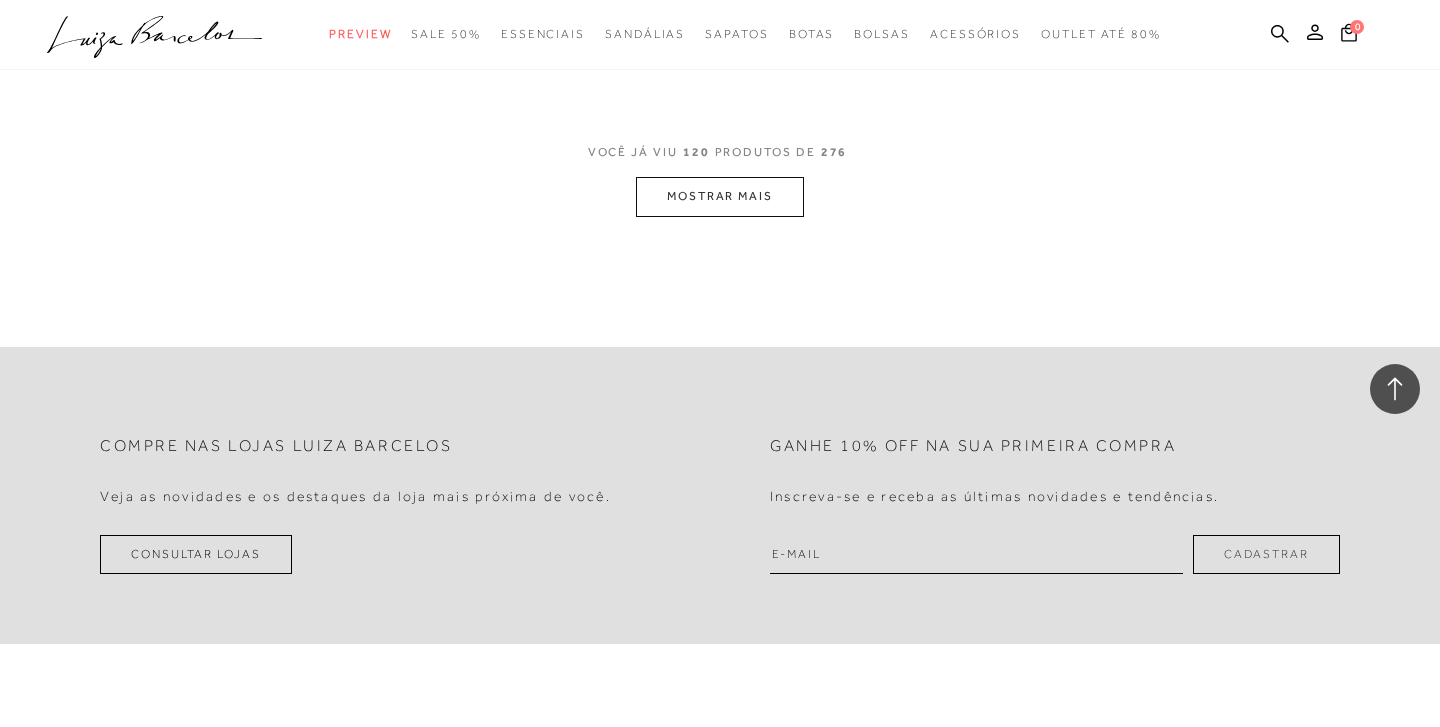 scroll, scrollTop: 20563, scrollLeft: 0, axis: vertical 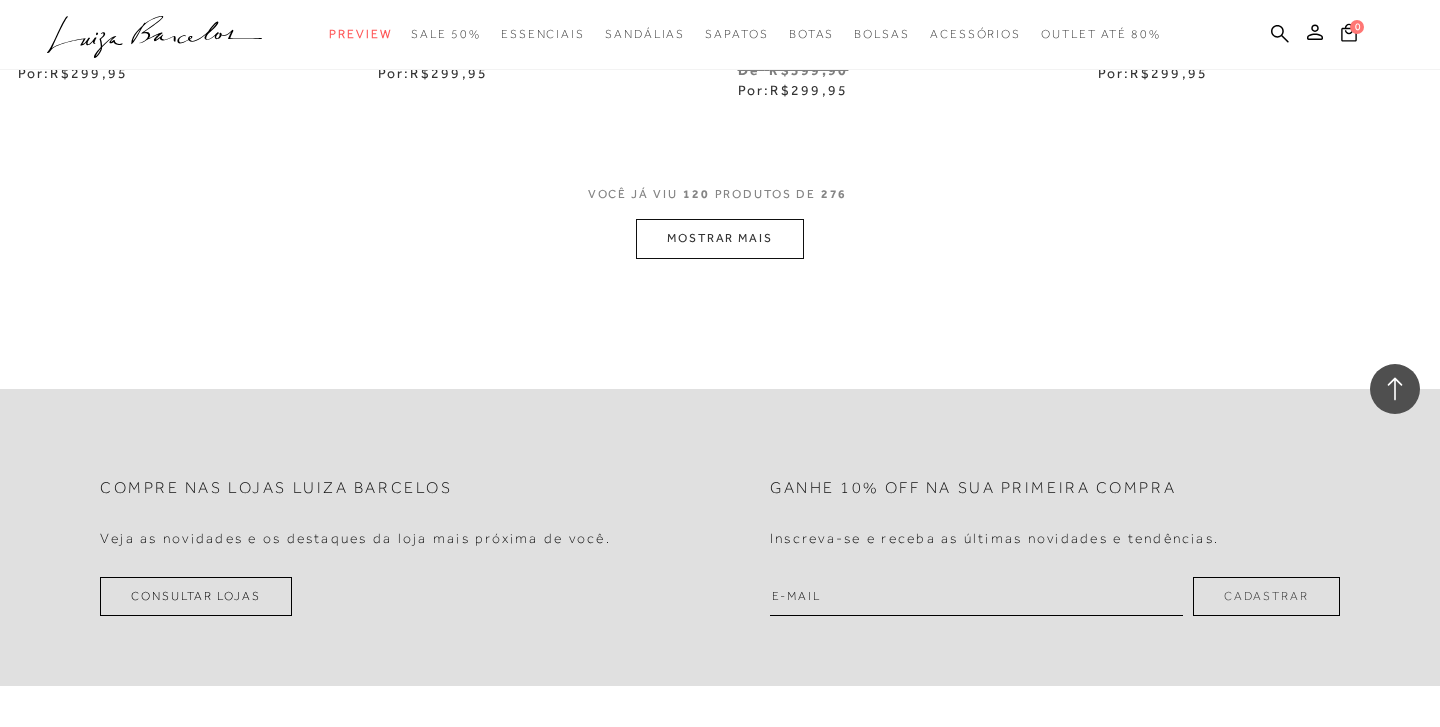 click on "Home
Categoria
Modelo
Sapatos
Sapatos
120 de 276 itens
Ordenar
Ordenar por
Padrão" at bounding box center (720, -10078) 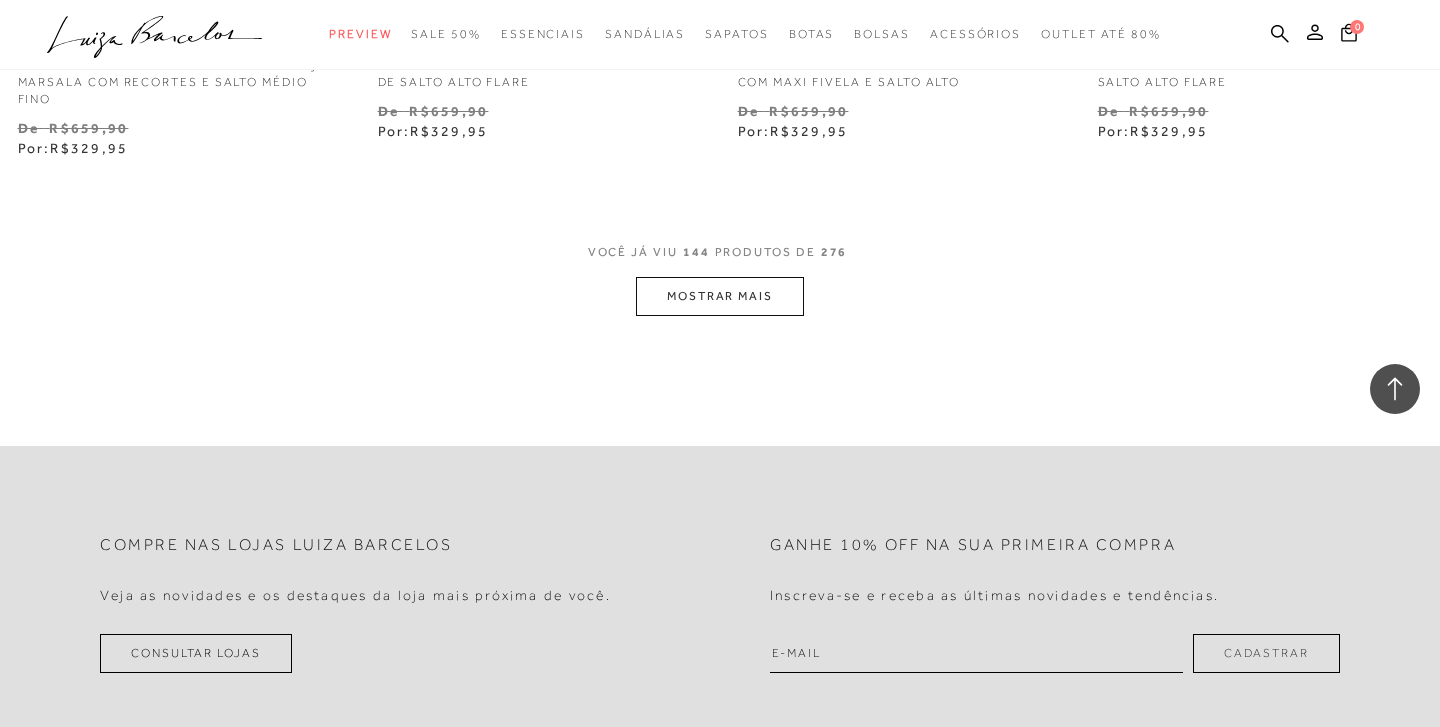scroll, scrollTop: 24752, scrollLeft: 0, axis: vertical 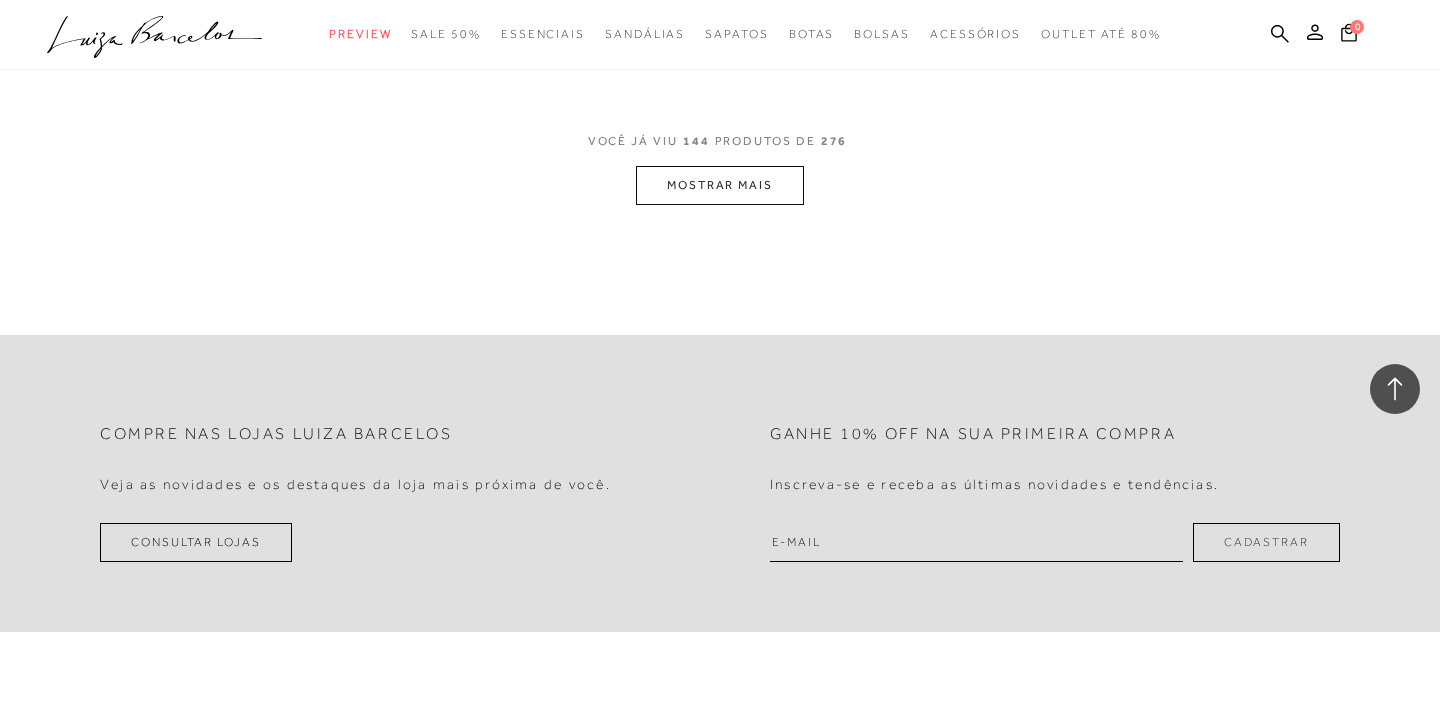 click on "MOSTRAR MAIS" at bounding box center [720, 185] 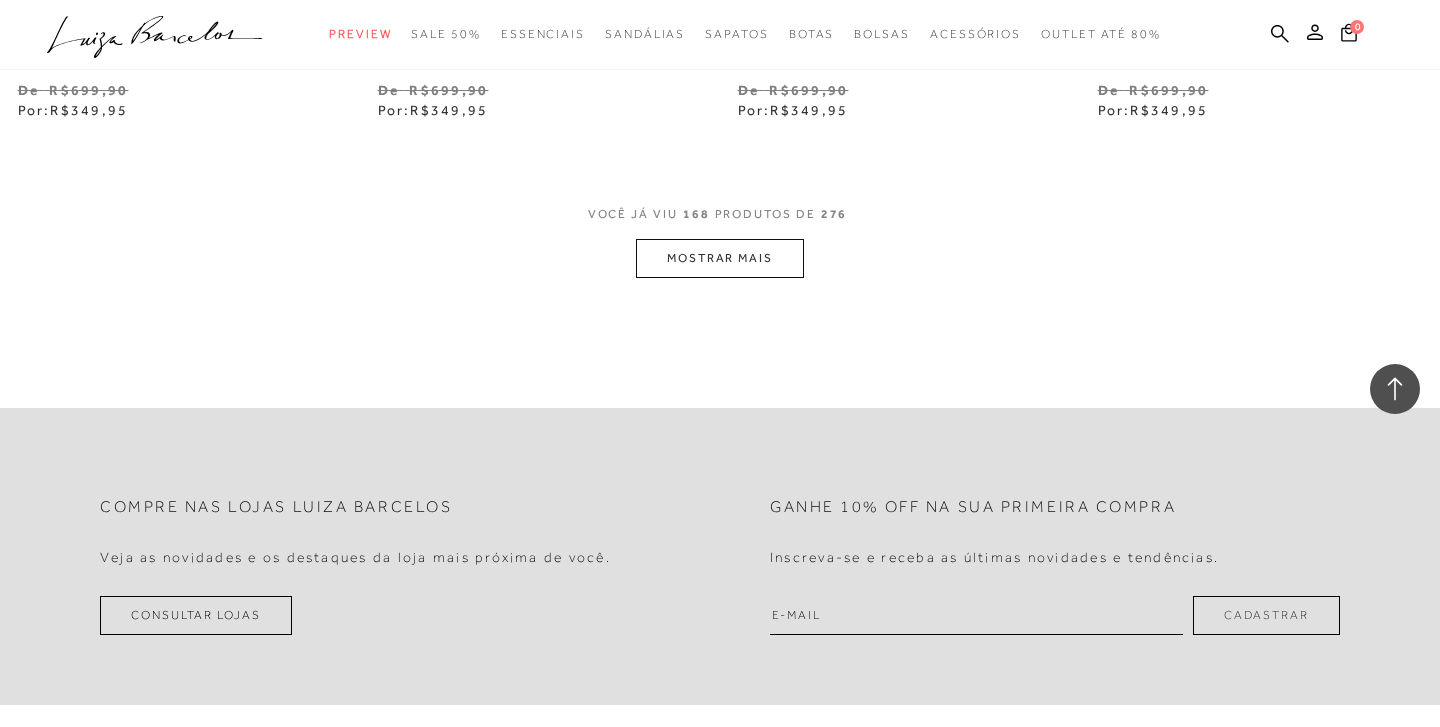 scroll, scrollTop: 28856, scrollLeft: 0, axis: vertical 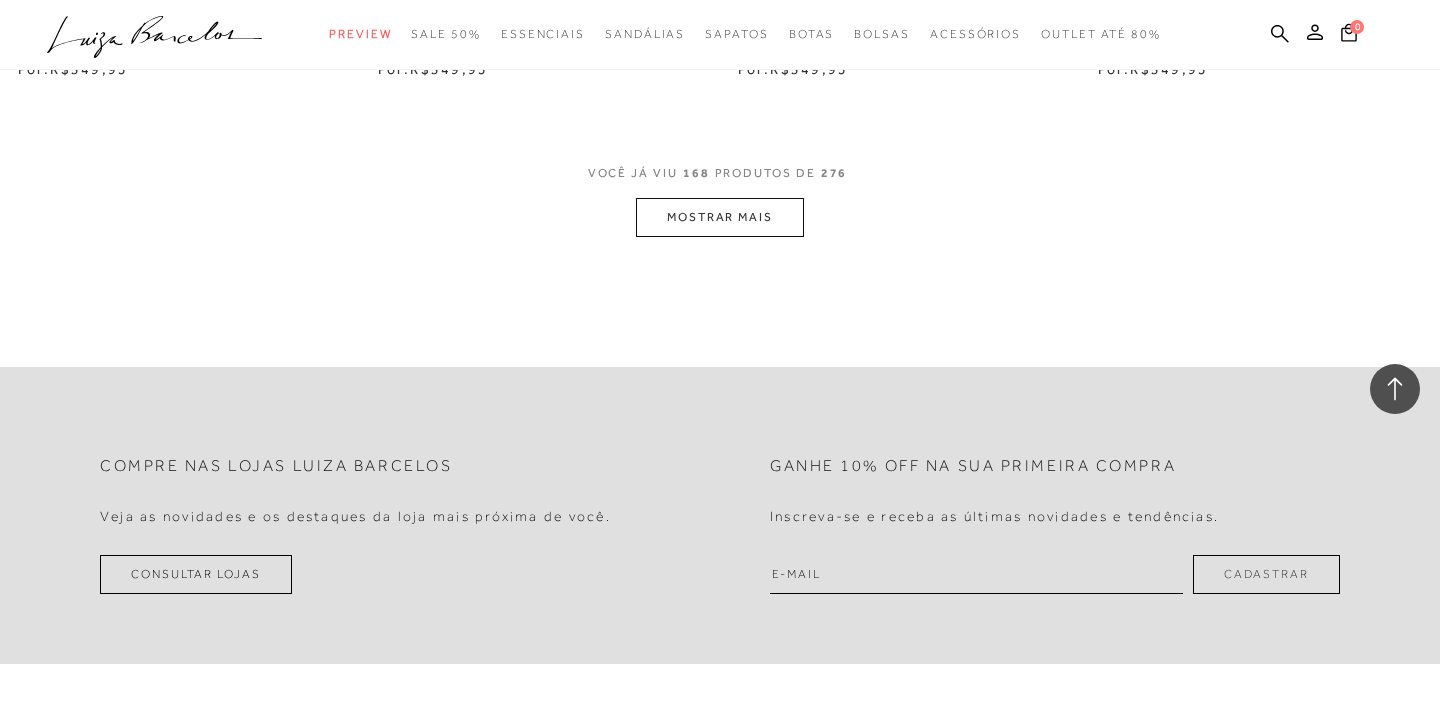 click on "MOSTRAR MAIS" at bounding box center [720, 217] 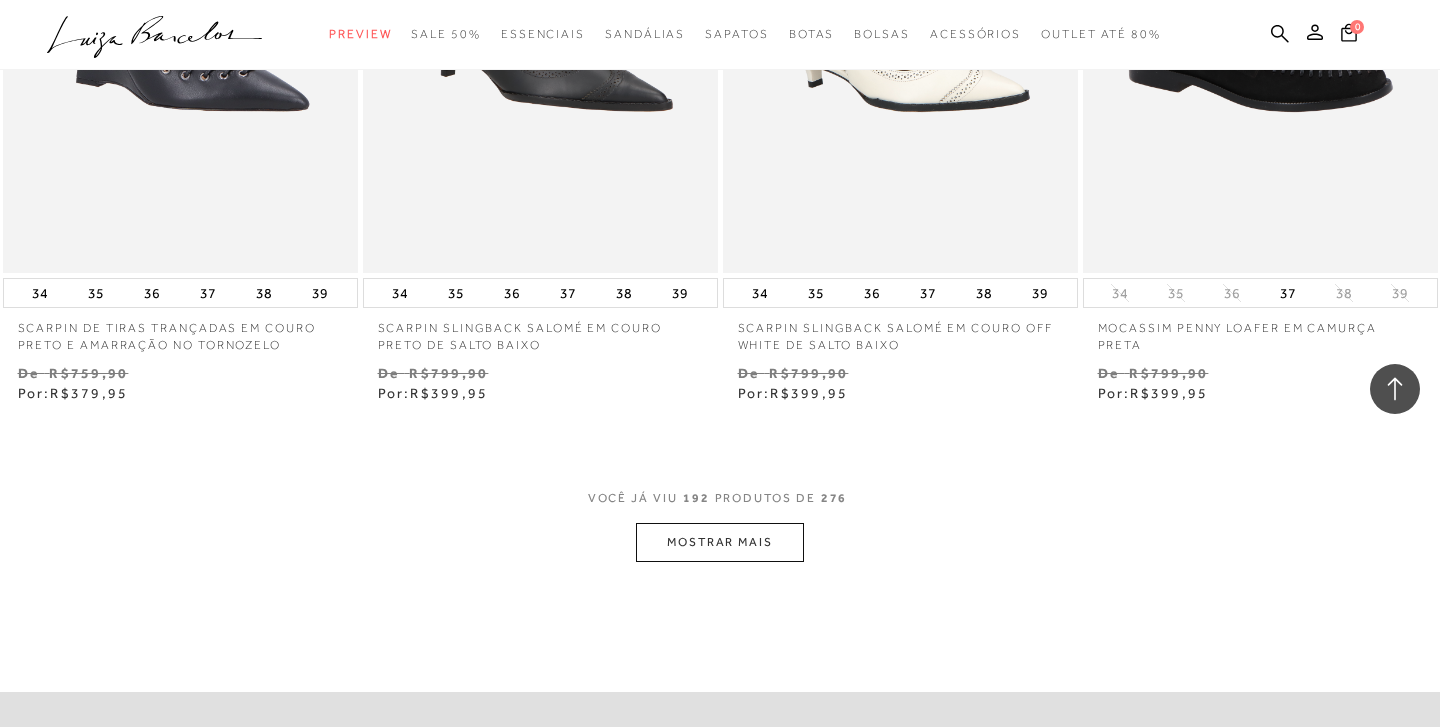 scroll, scrollTop: 32653, scrollLeft: 0, axis: vertical 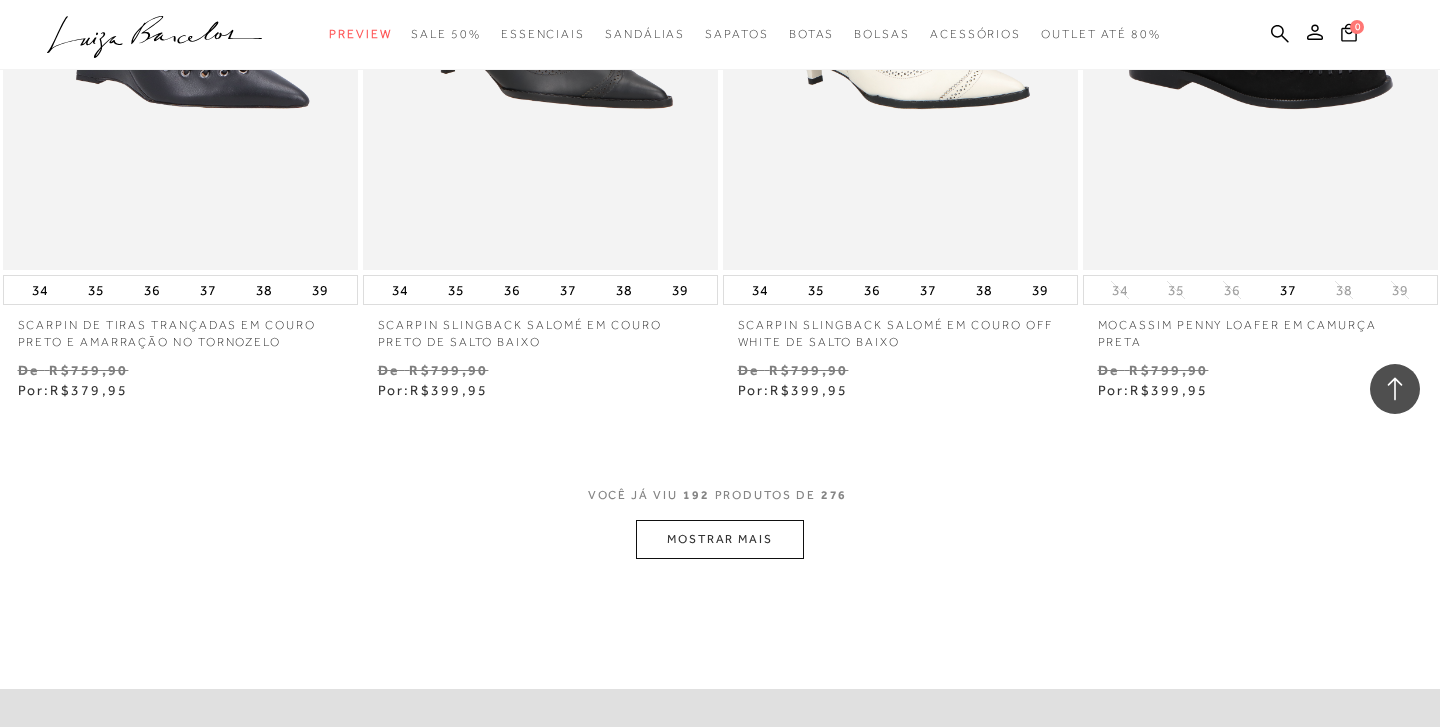 click on "VOCÊ JÁ VIU  192   PRODUTOS DE  276" at bounding box center [720, 502] 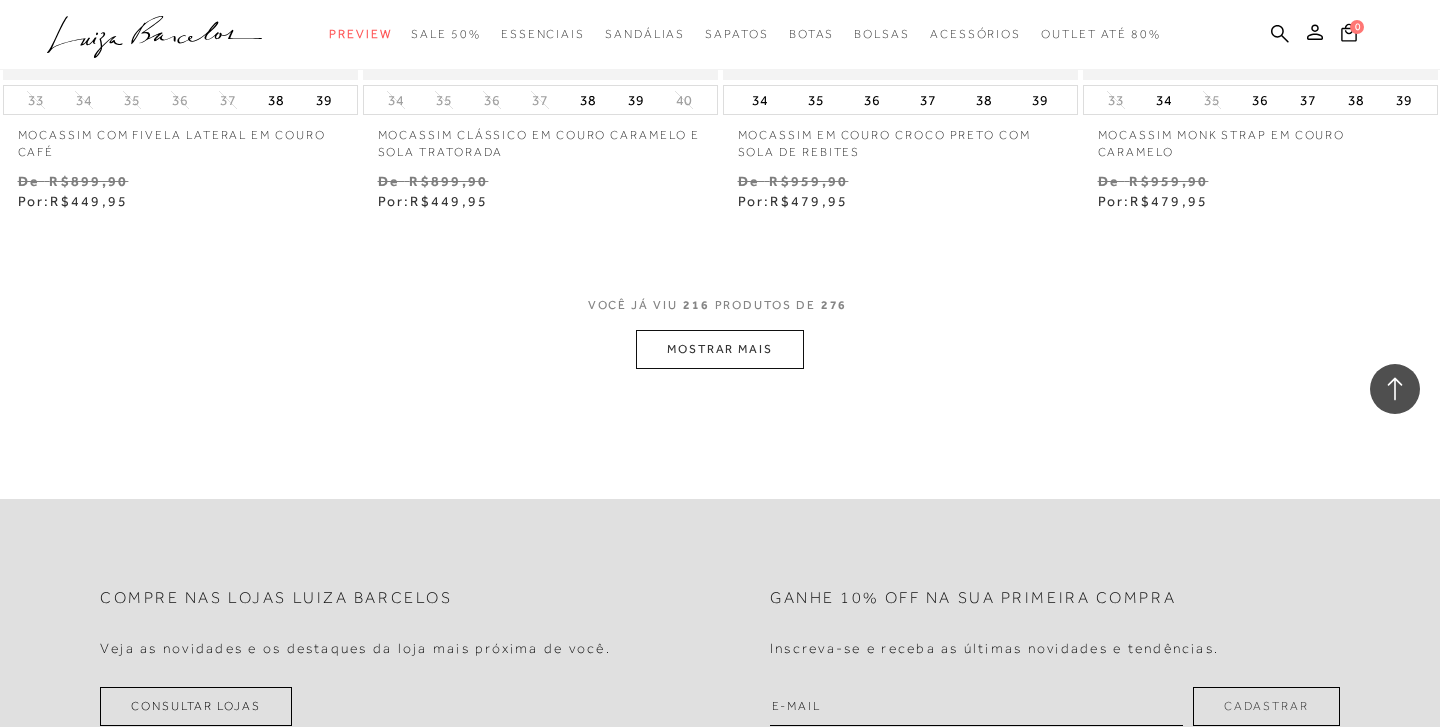 scroll, scrollTop: 36946, scrollLeft: 0, axis: vertical 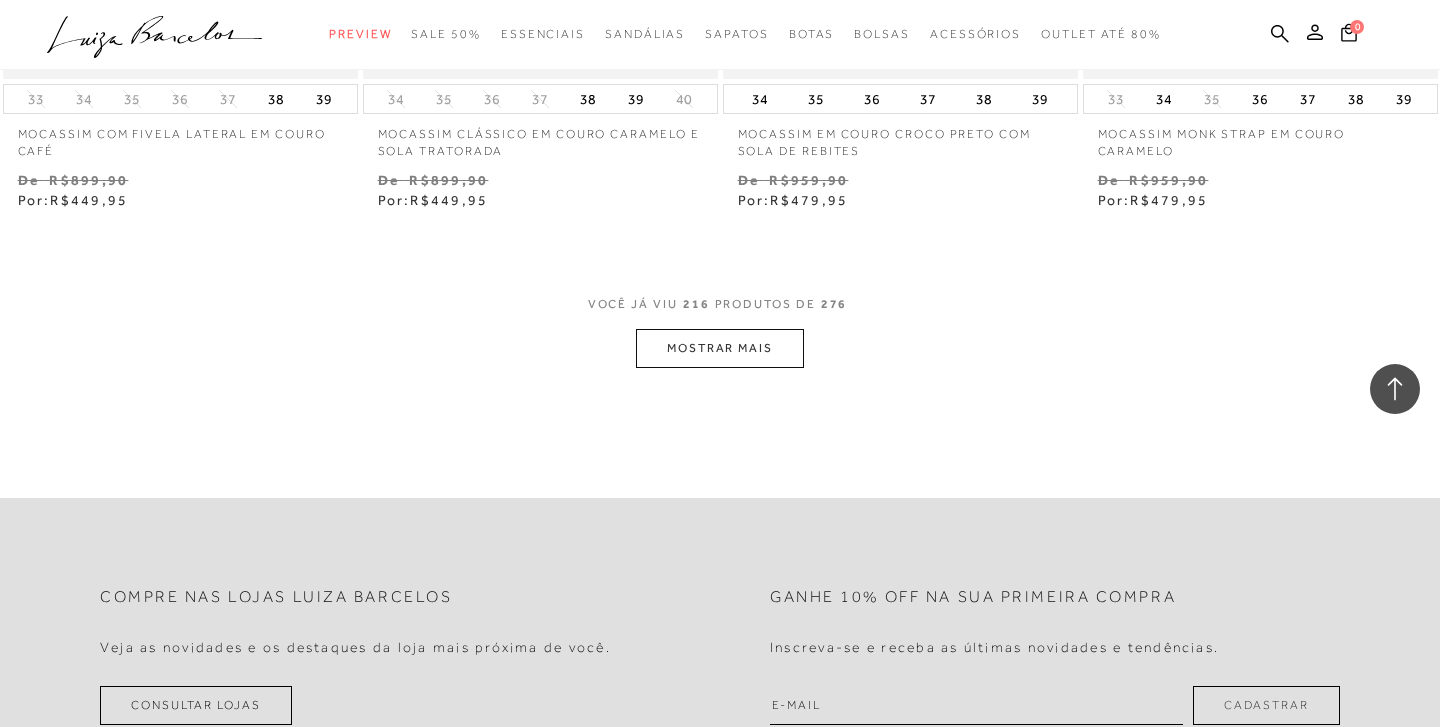 click on "MOSTRAR MAIS" at bounding box center (720, 348) 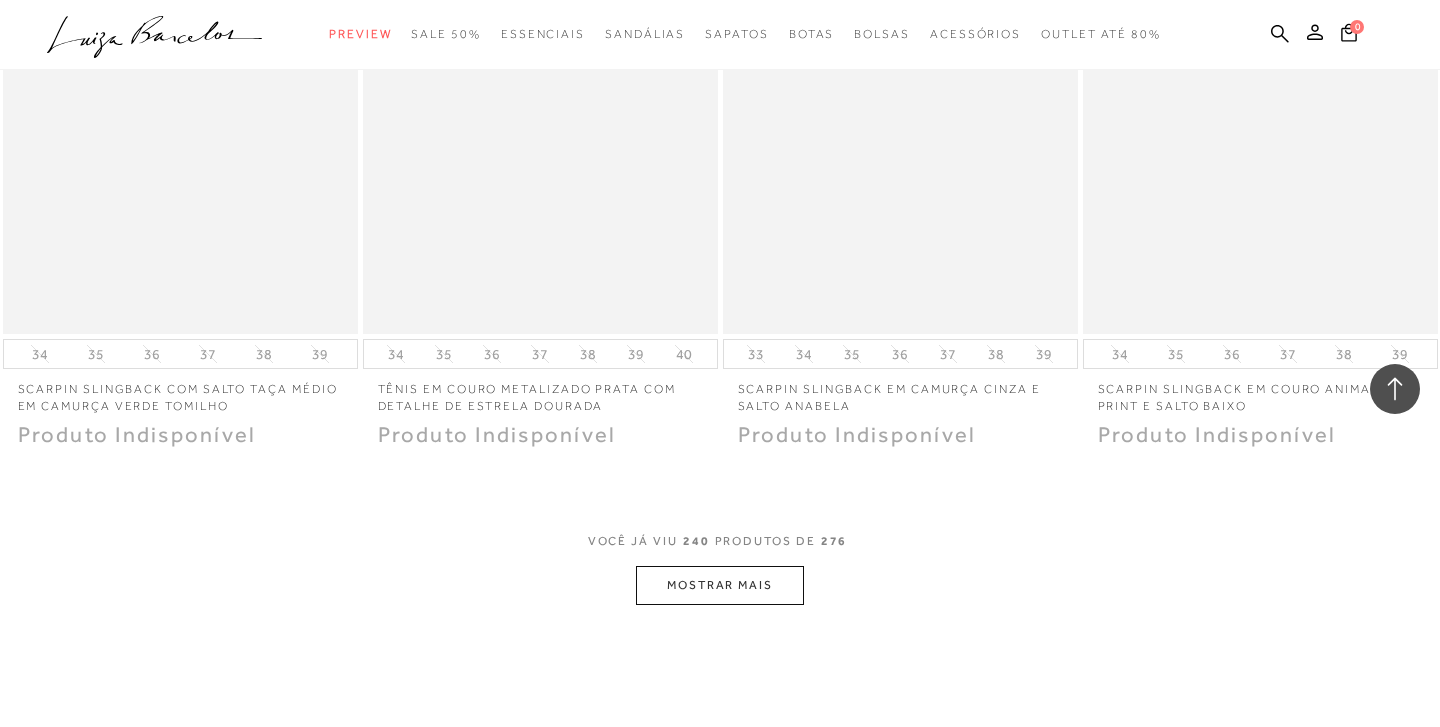 scroll, scrollTop: 40758, scrollLeft: 0, axis: vertical 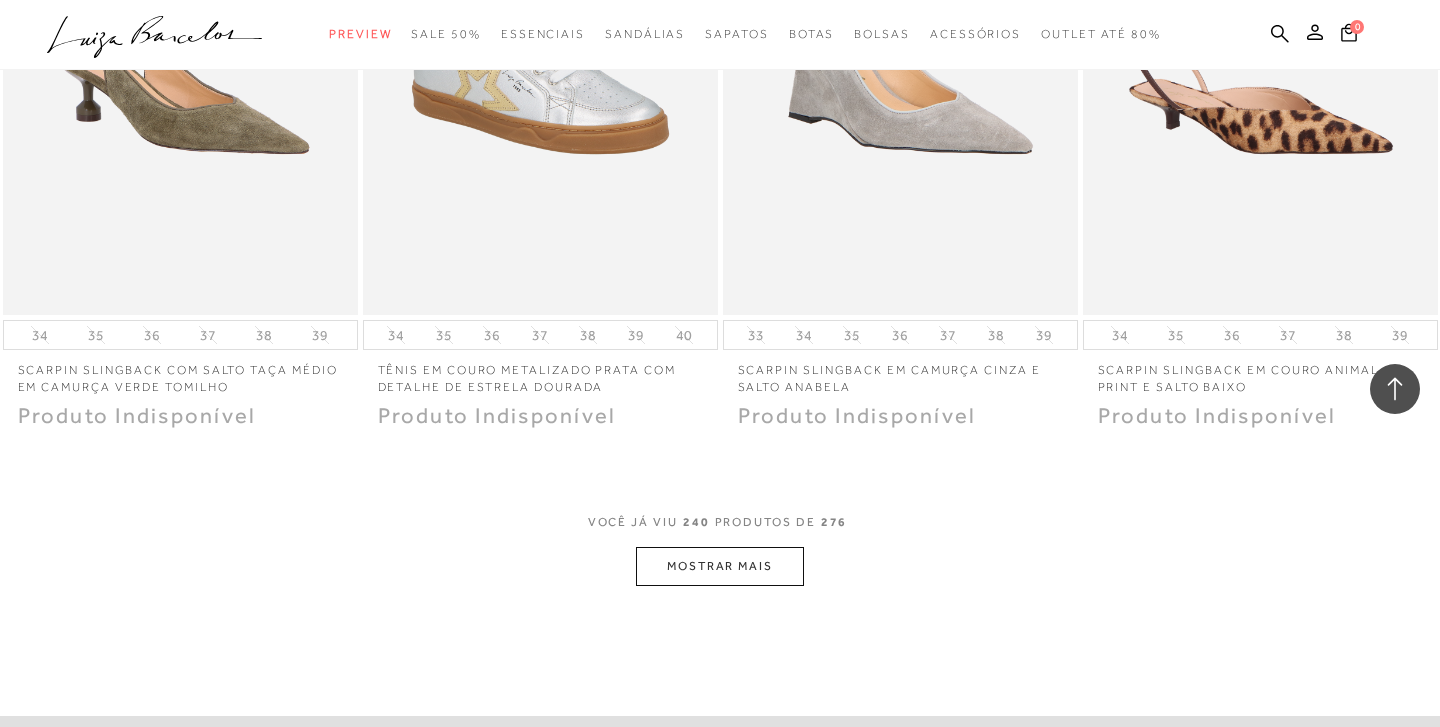 click on "MOSTRAR MAIS" at bounding box center (720, 566) 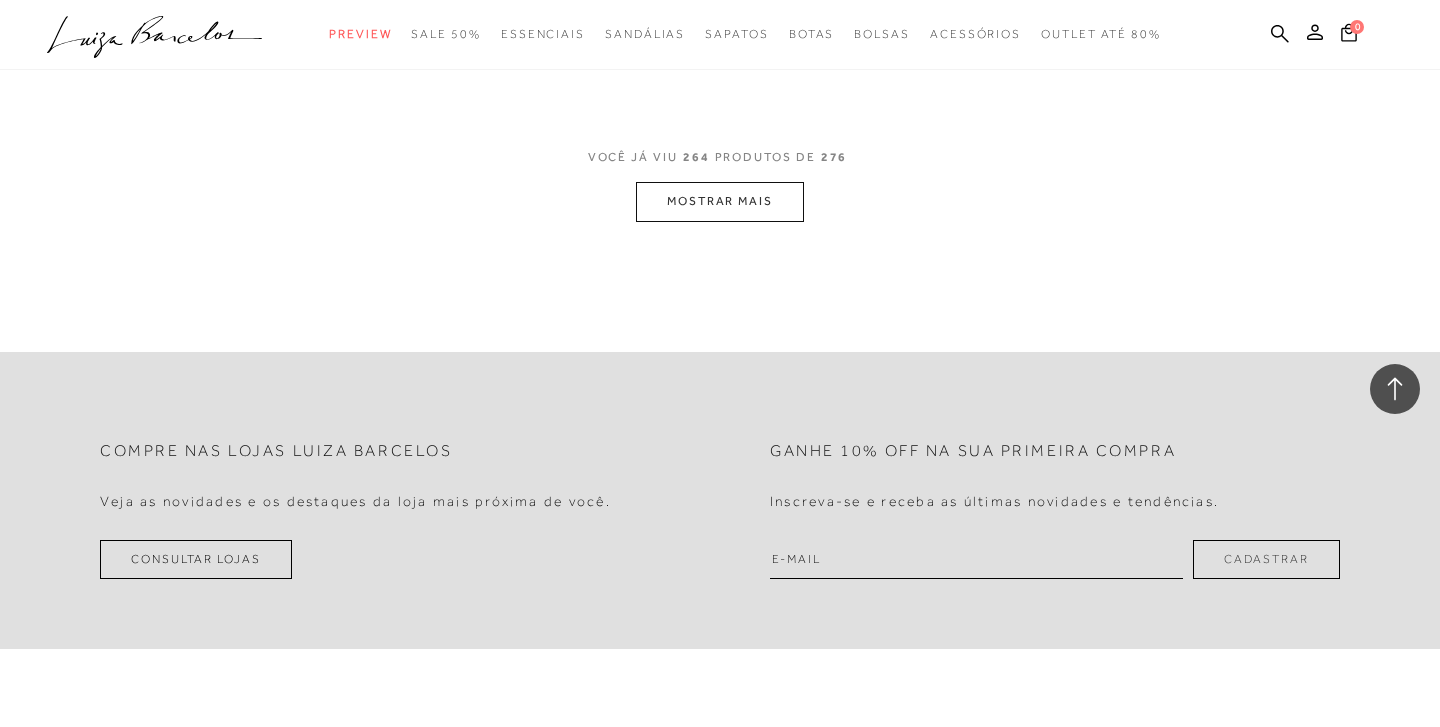 scroll, scrollTop: 45149, scrollLeft: 0, axis: vertical 